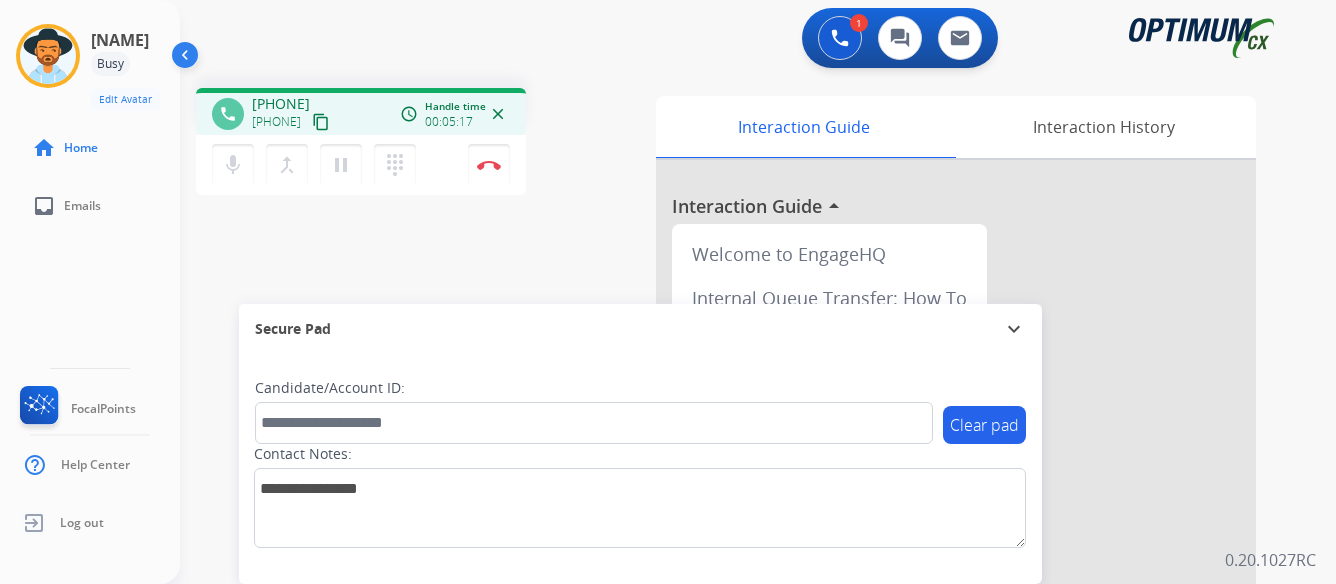 scroll, scrollTop: 0, scrollLeft: 0, axis: both 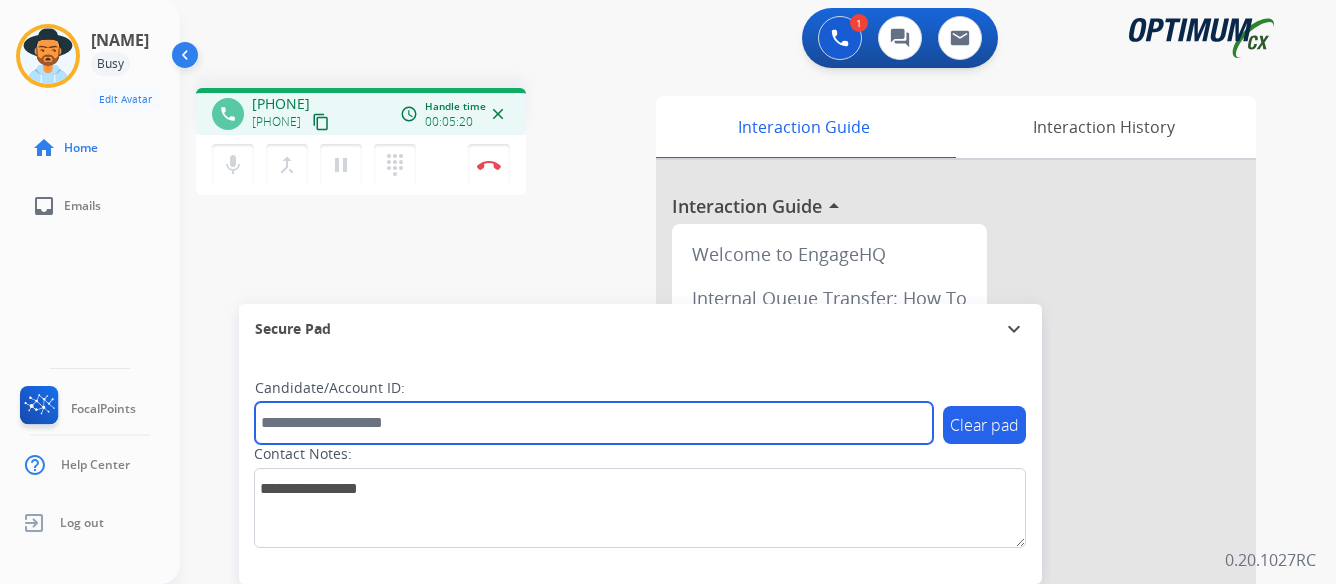 paste on "*******" 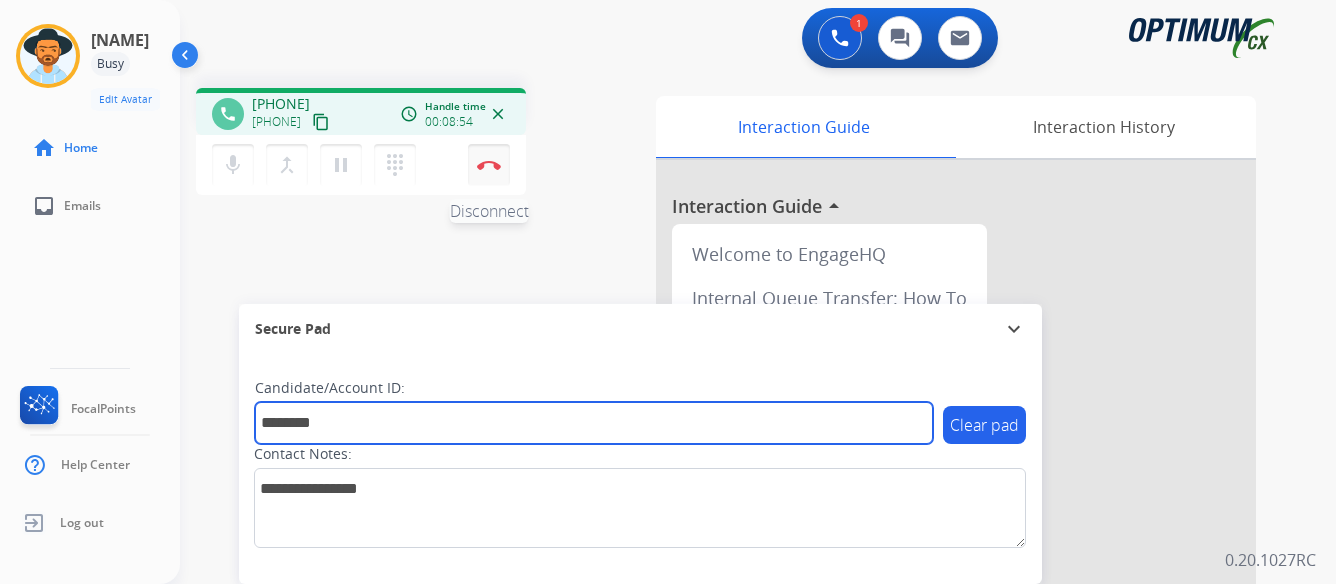 type on "*******" 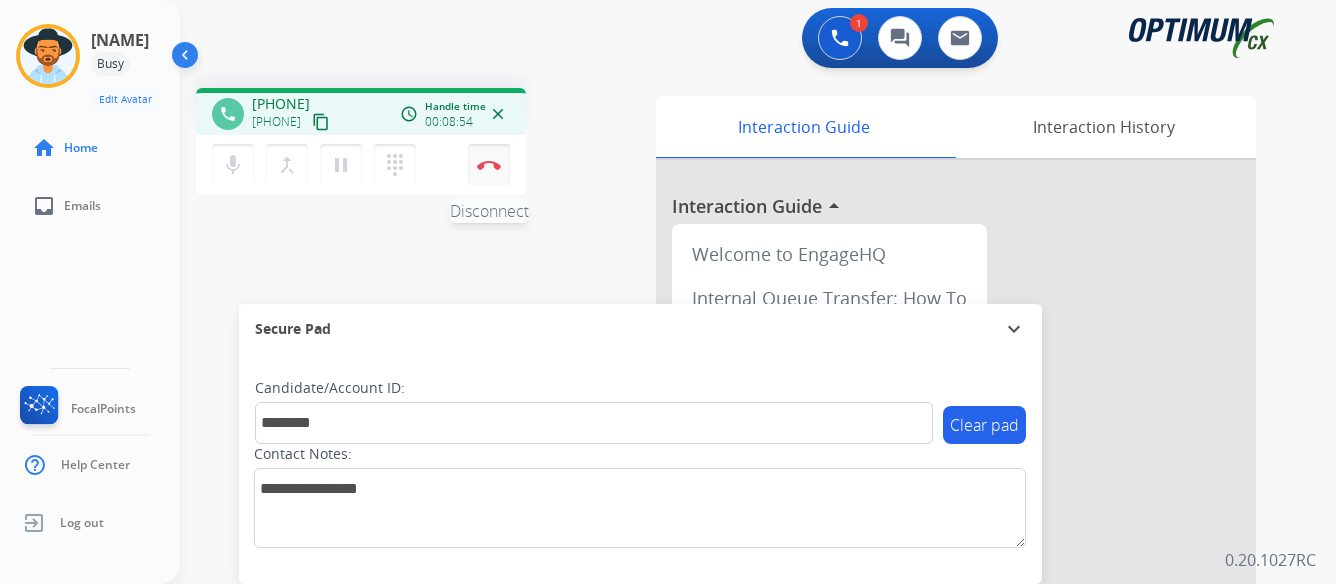 click at bounding box center [489, 165] 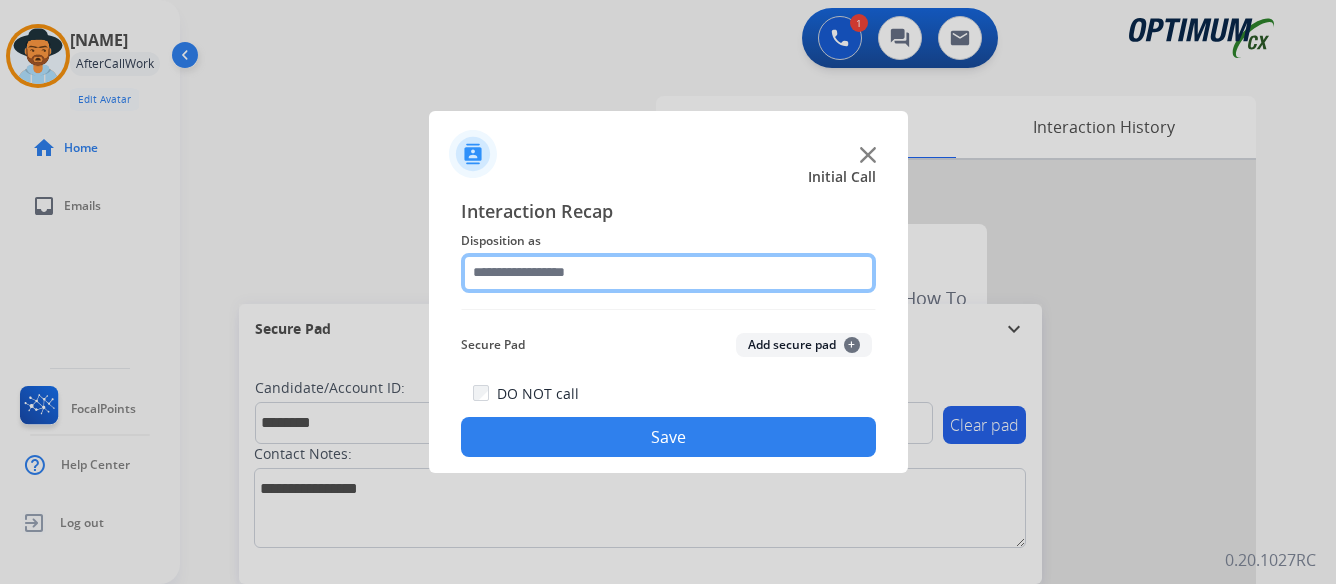 click 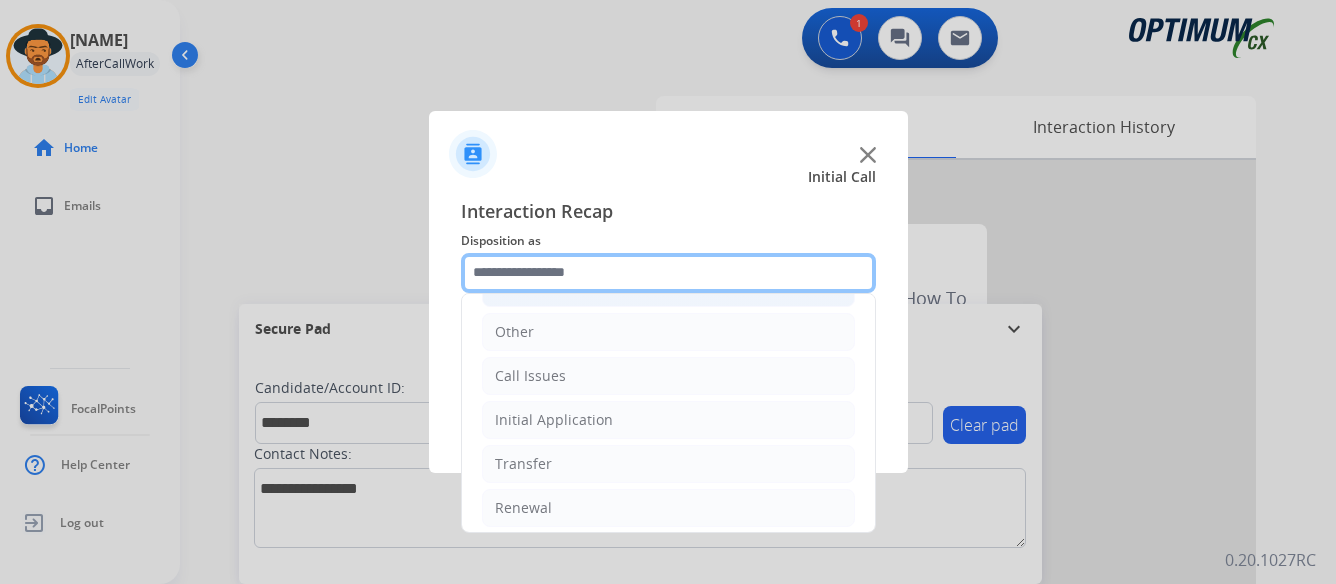 scroll, scrollTop: 136, scrollLeft: 0, axis: vertical 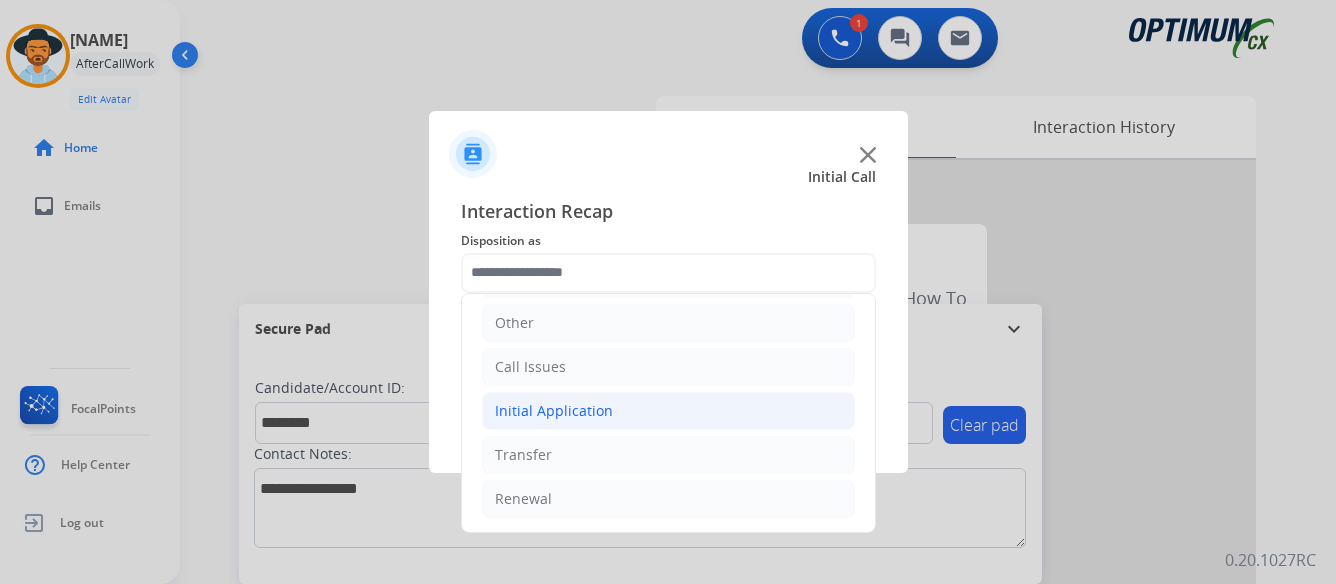 click on "Initial Application" 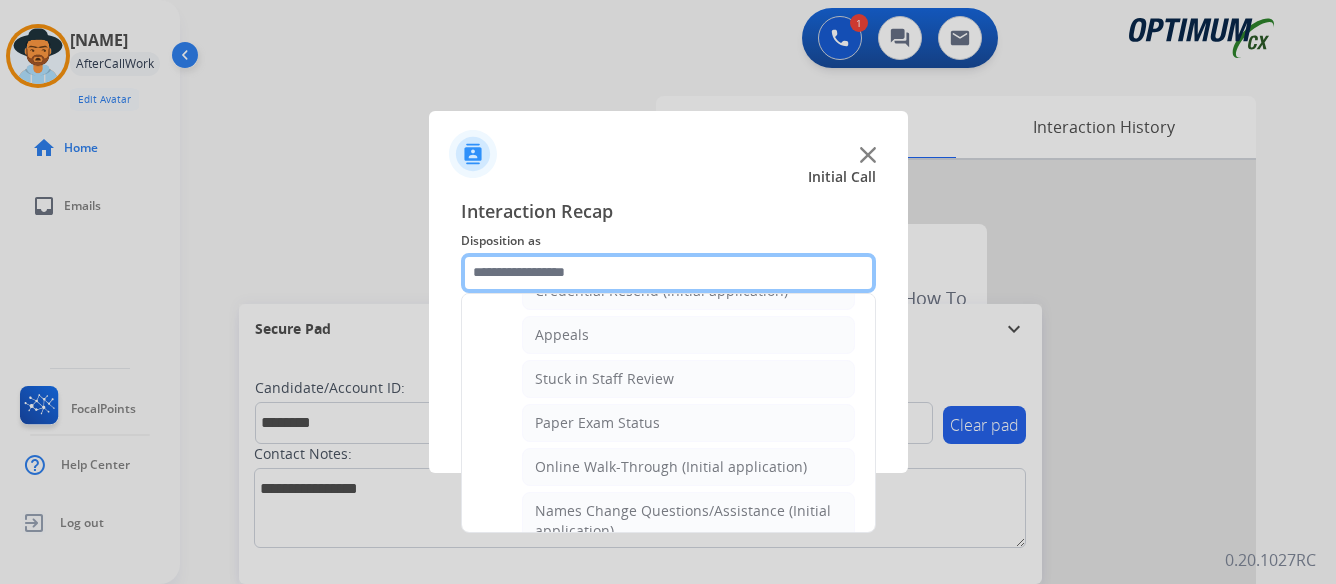 scroll, scrollTop: 336, scrollLeft: 0, axis: vertical 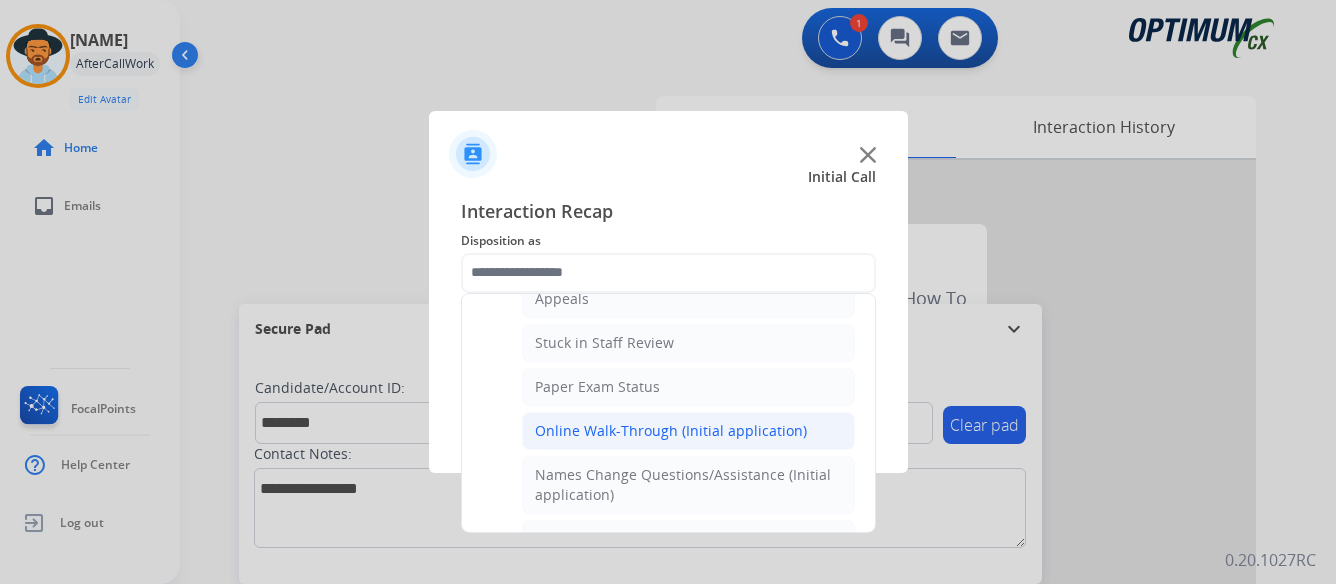 click on "Online Walk-Through (Initial application)" 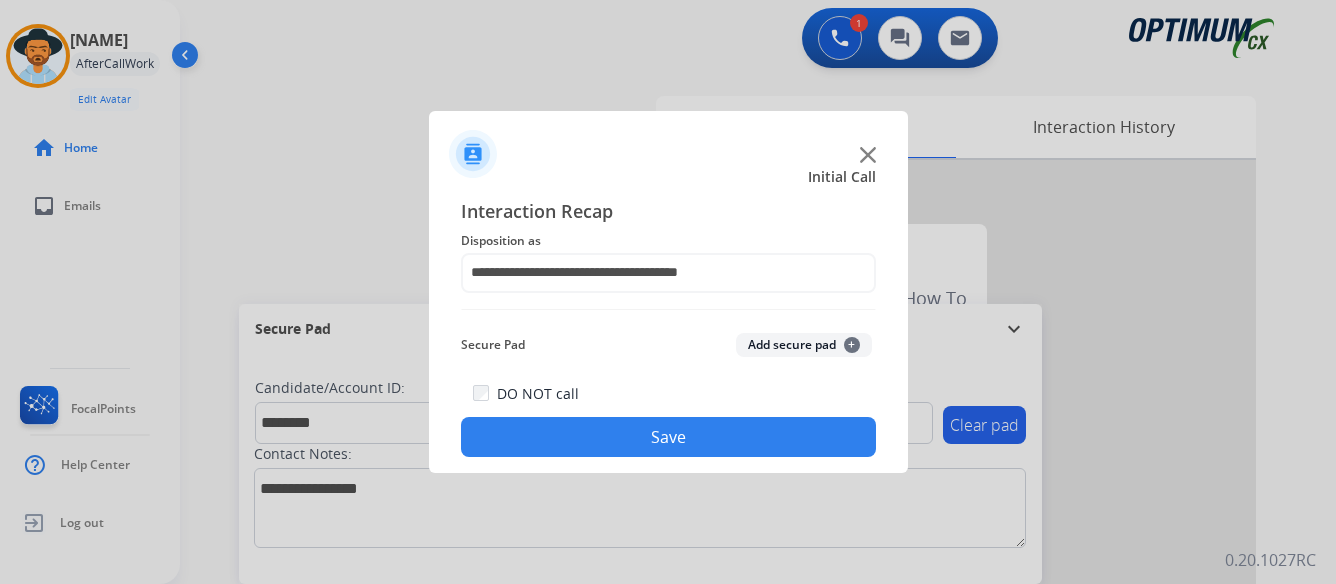 click on "Save" 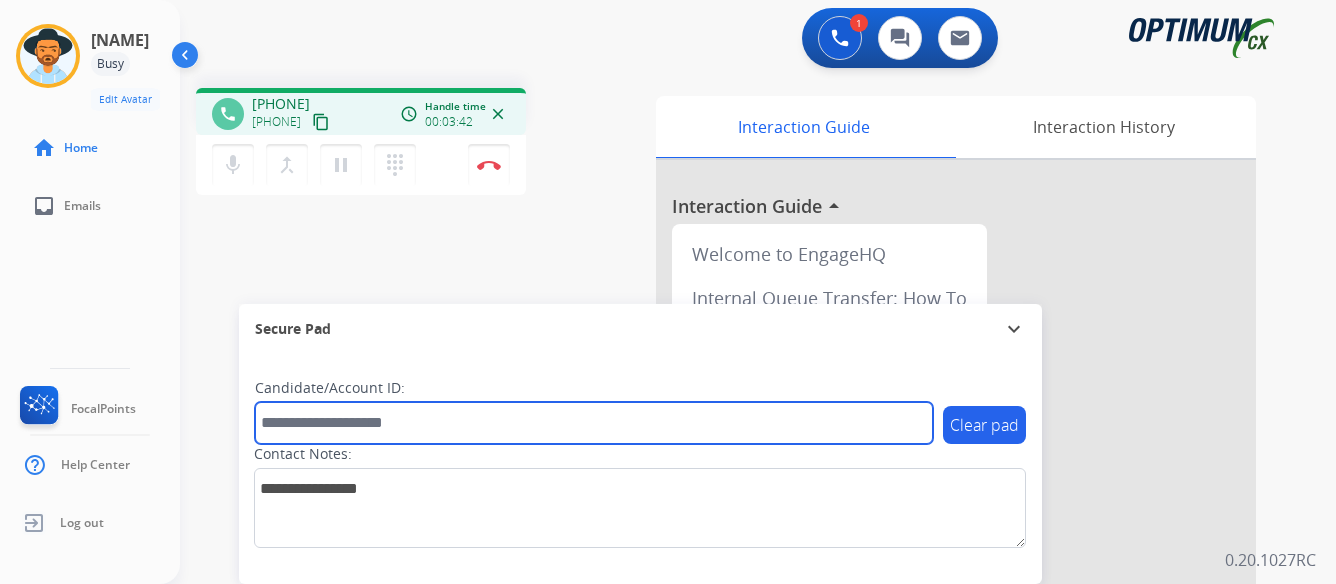 paste on "*******" 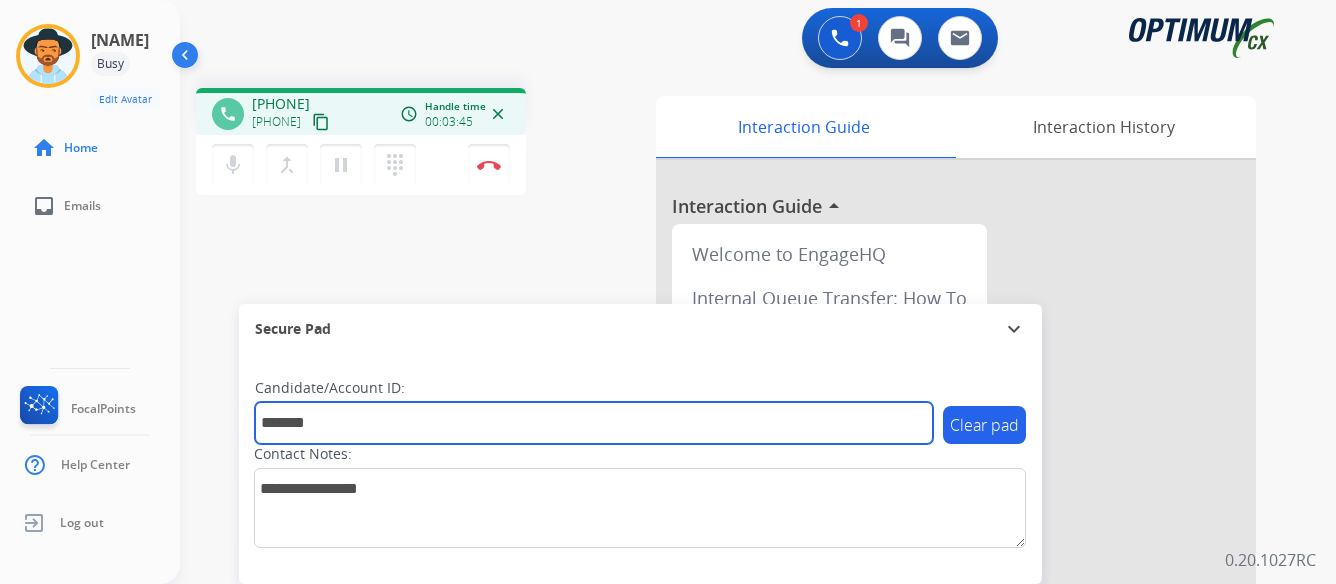 type on "*******" 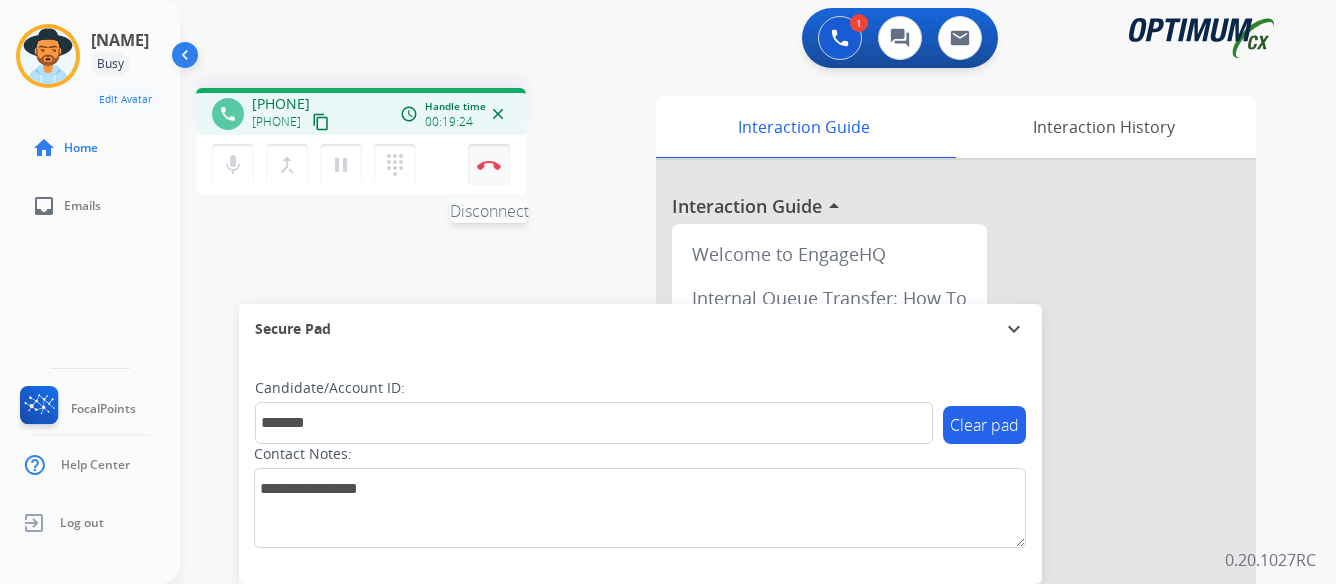 click at bounding box center (489, 165) 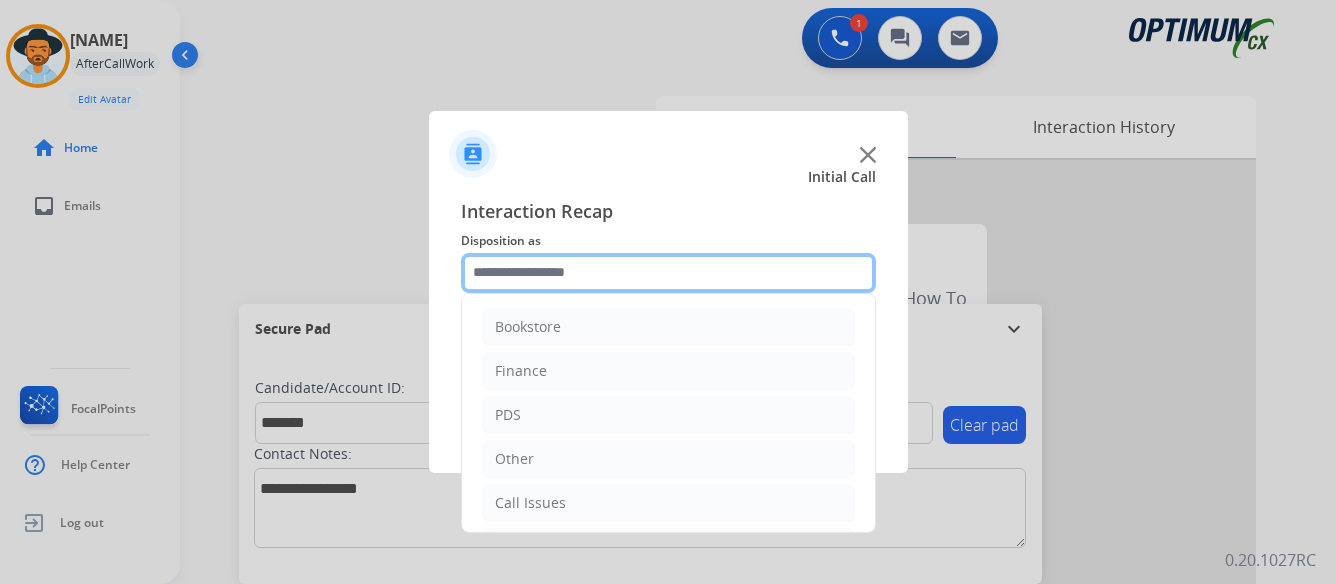 click 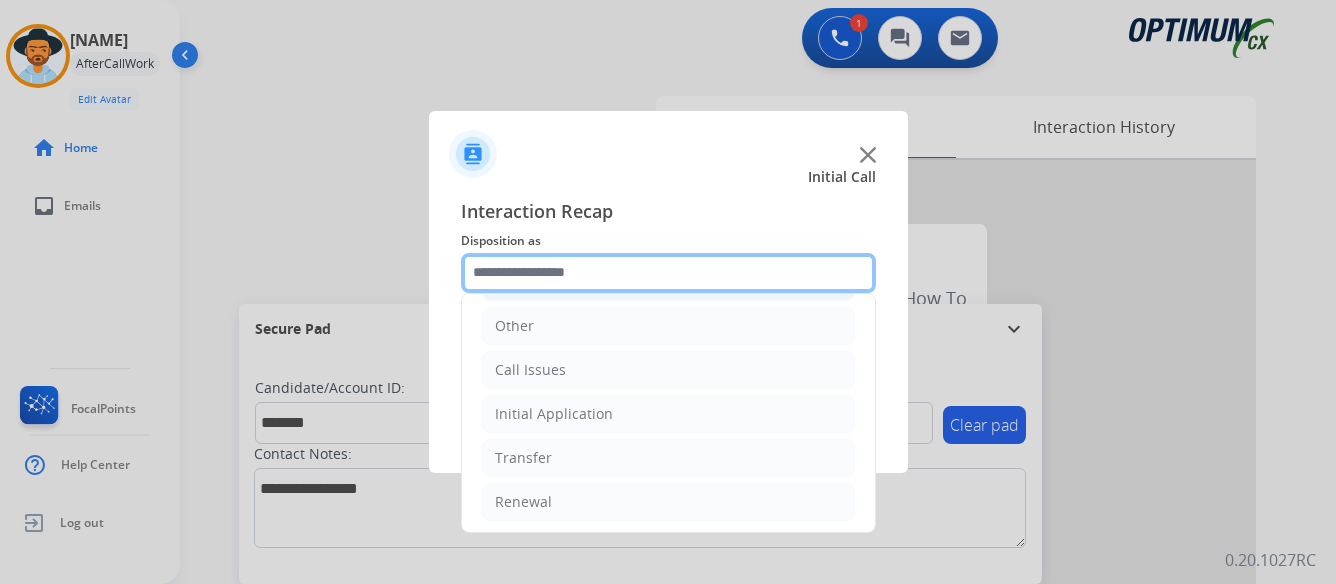 scroll, scrollTop: 136, scrollLeft: 0, axis: vertical 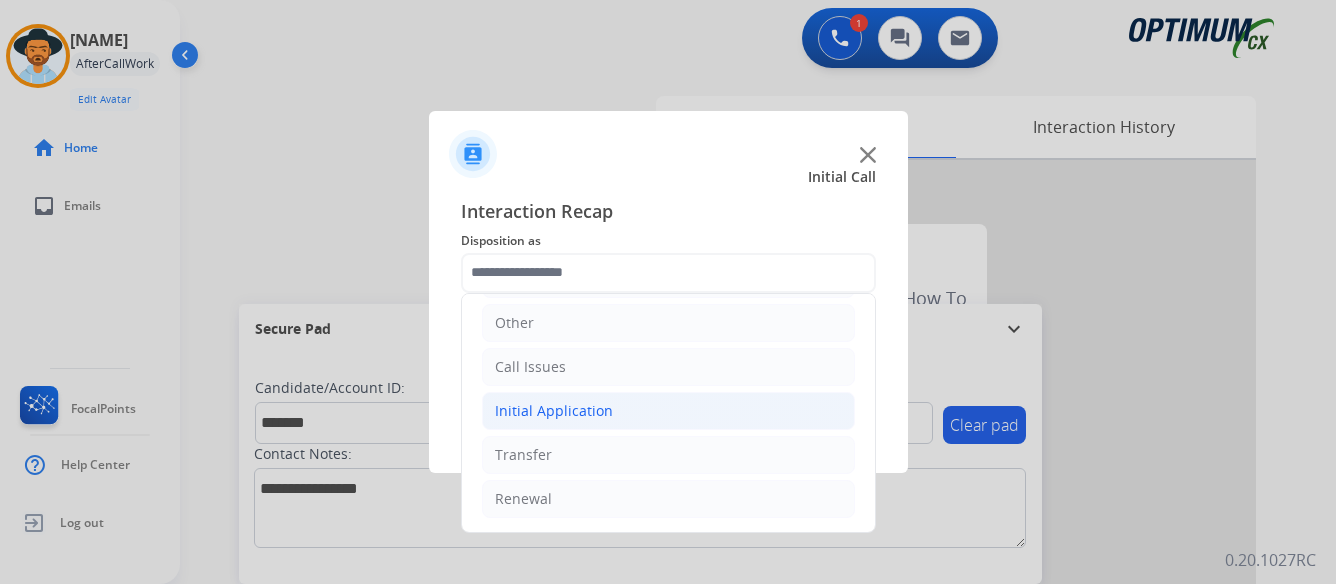 click on "Initial Application" 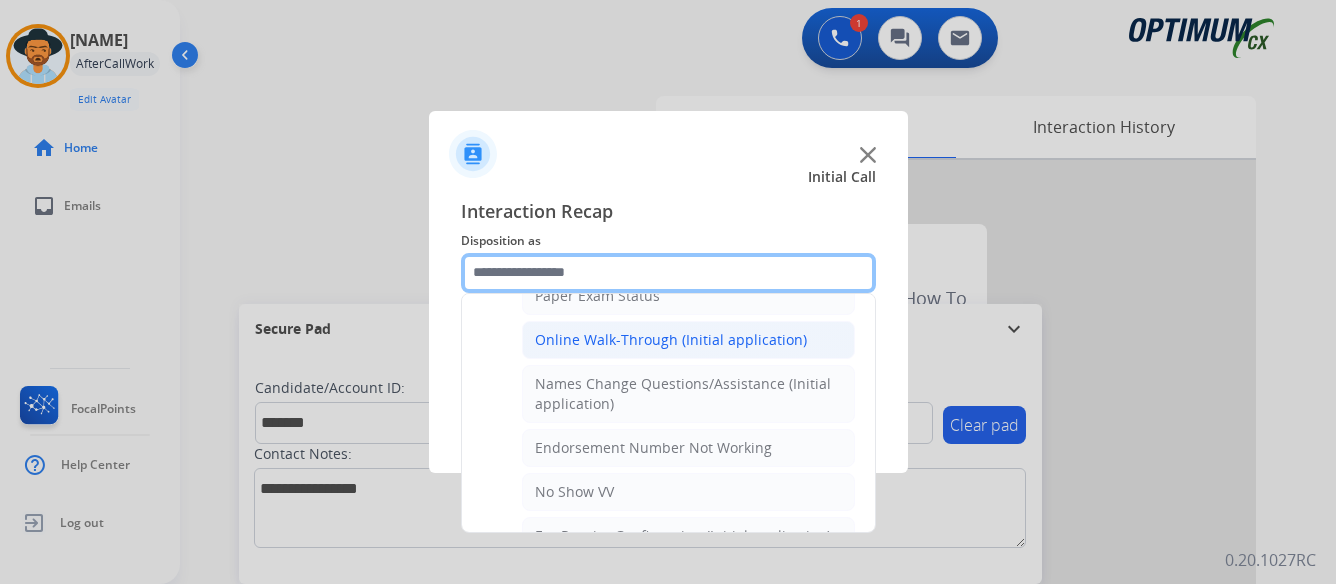 scroll, scrollTop: 436, scrollLeft: 0, axis: vertical 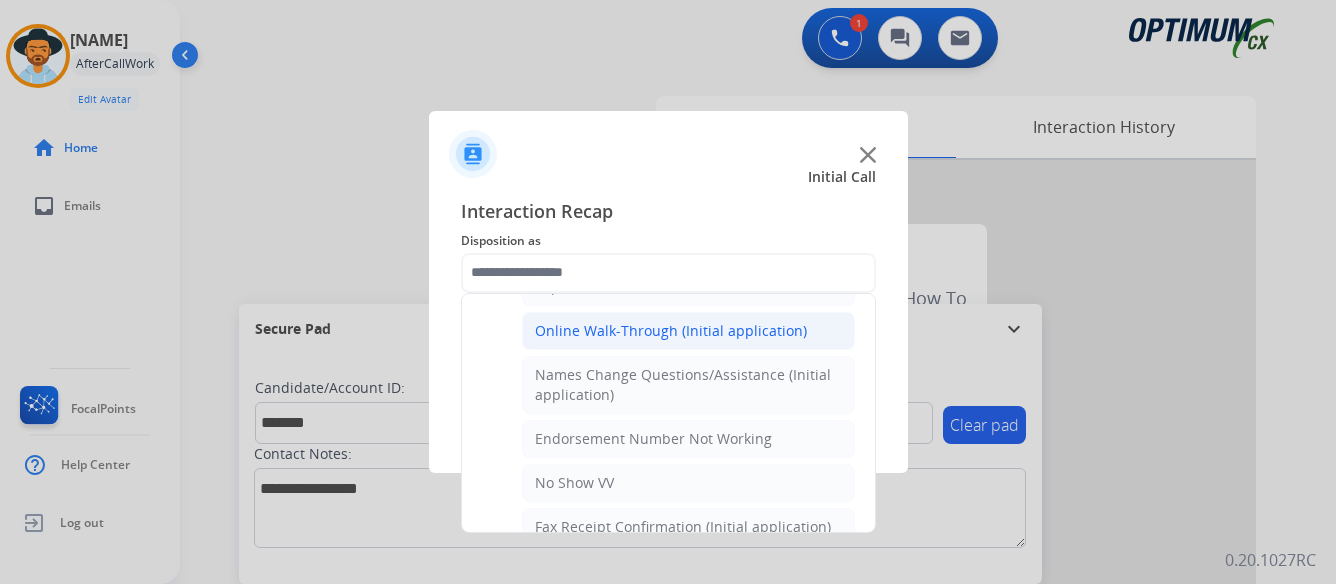 click on "Online Walk-Through (Initial application)" 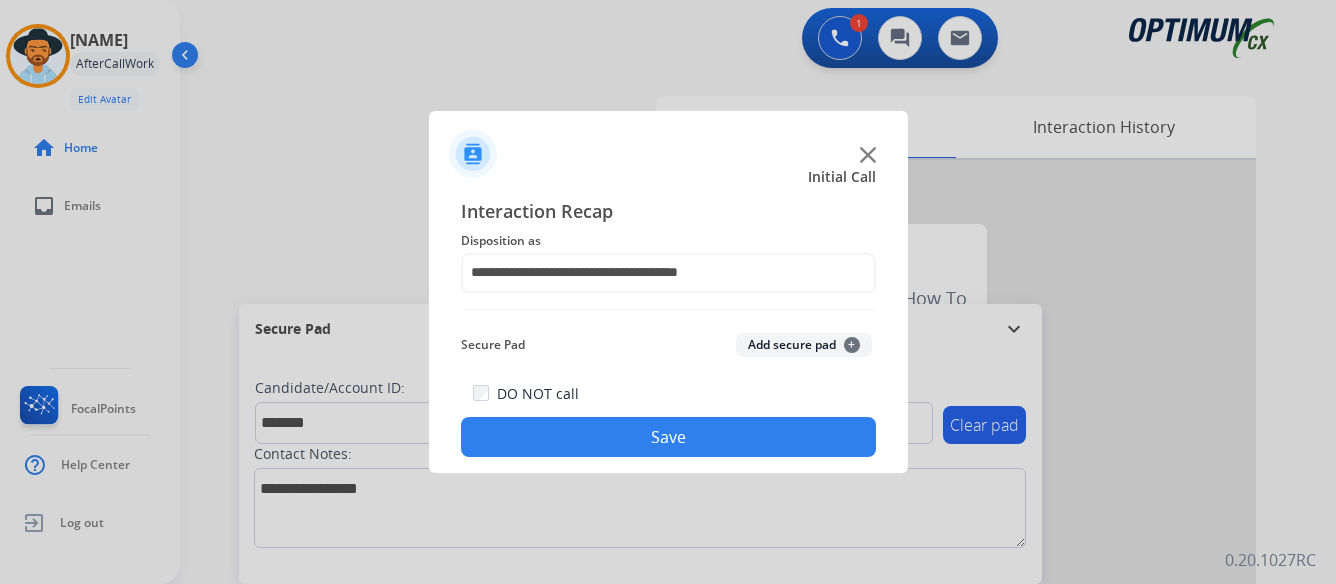 click on "Save" 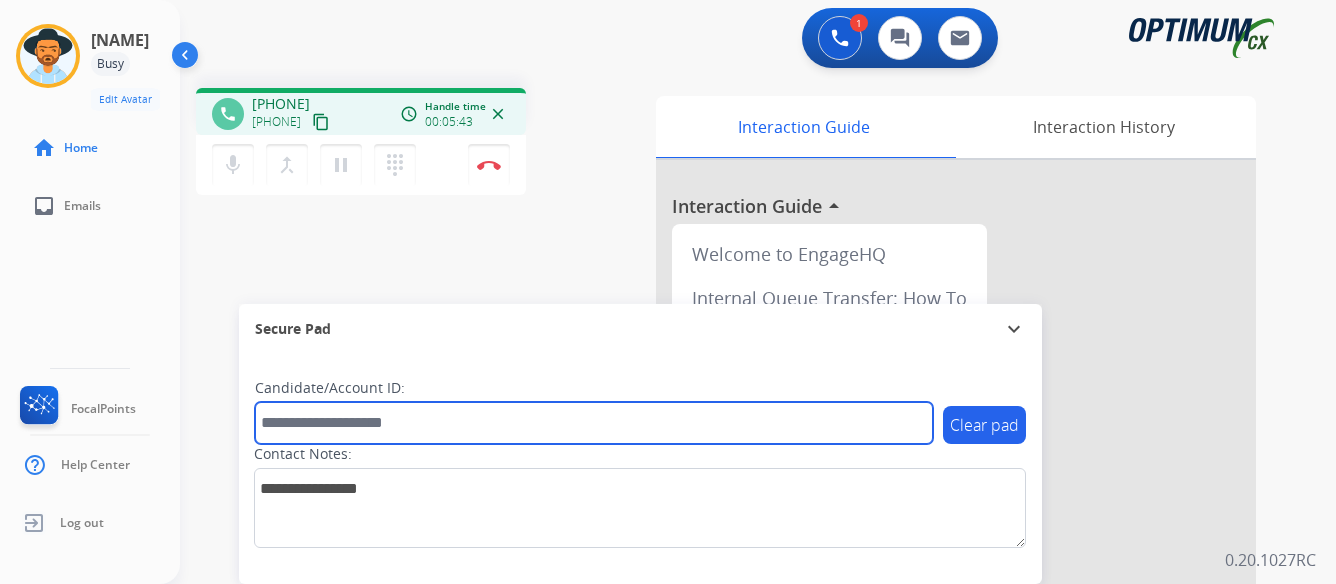 paste on "*******" 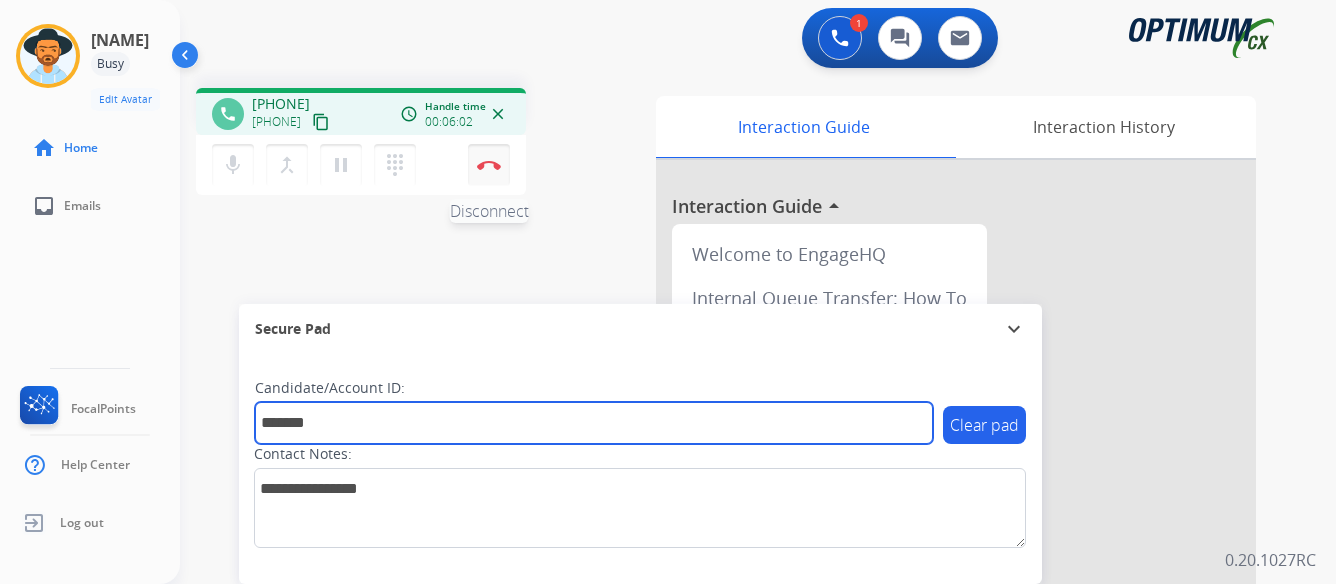 type on "*******" 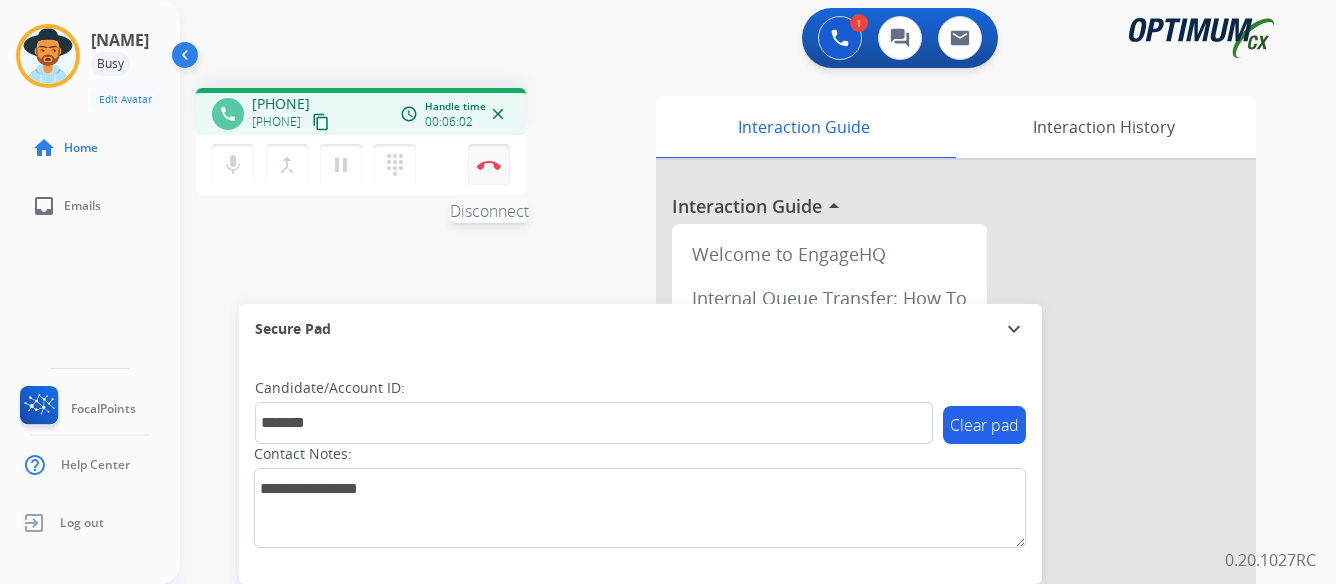 click at bounding box center [489, 165] 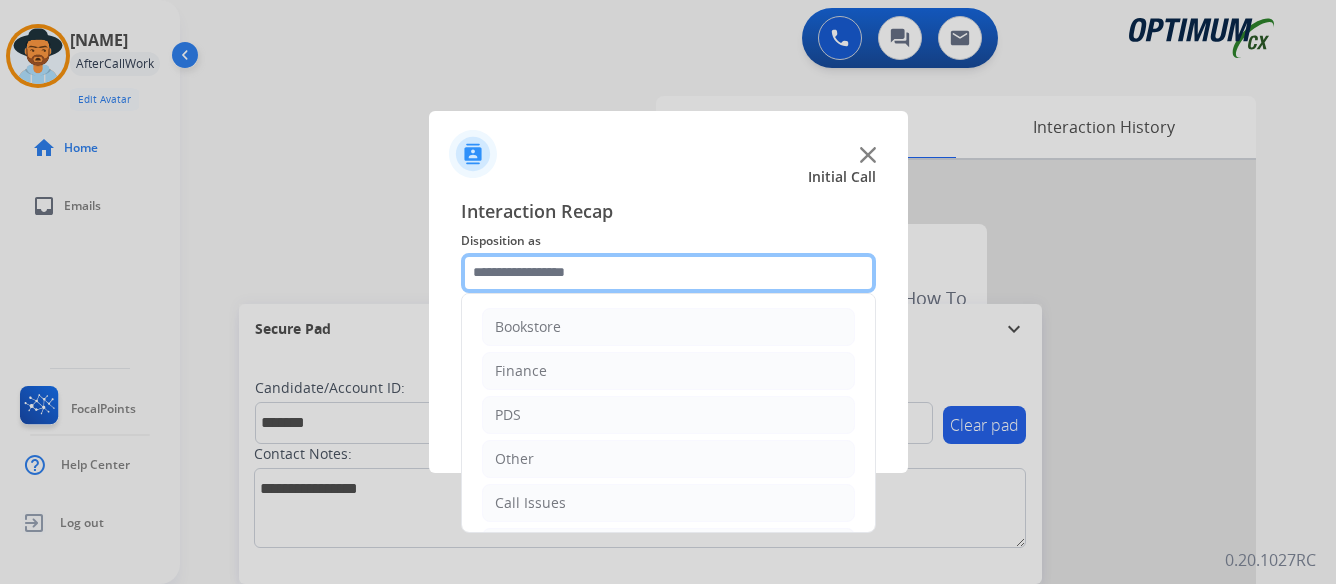 click 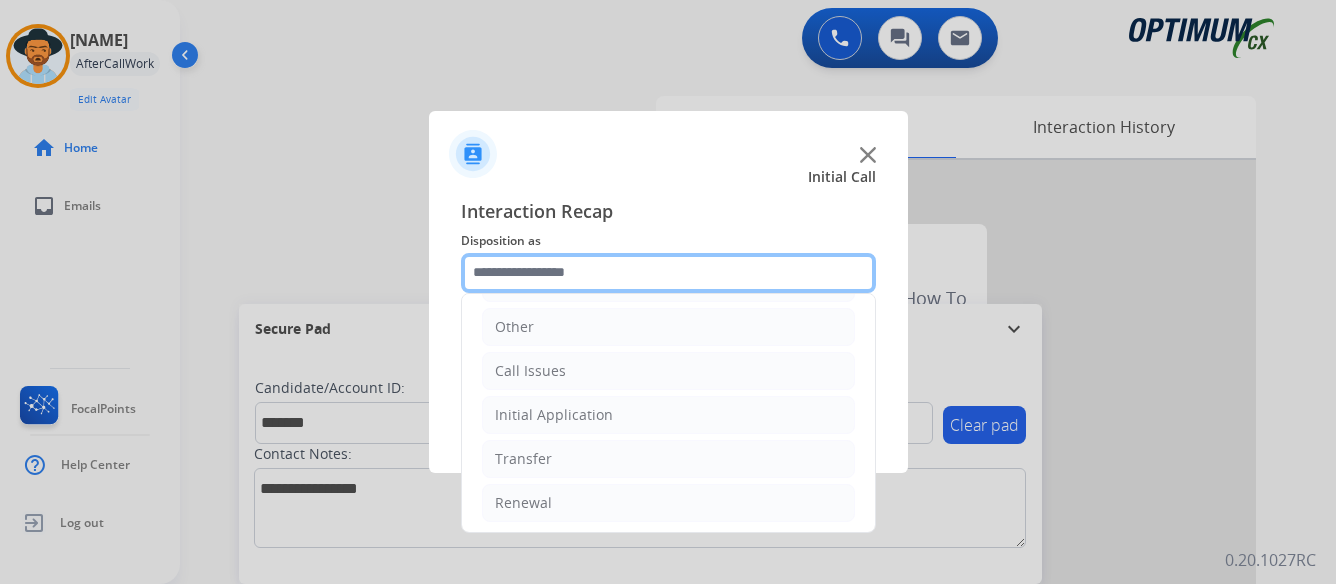 scroll, scrollTop: 136, scrollLeft: 0, axis: vertical 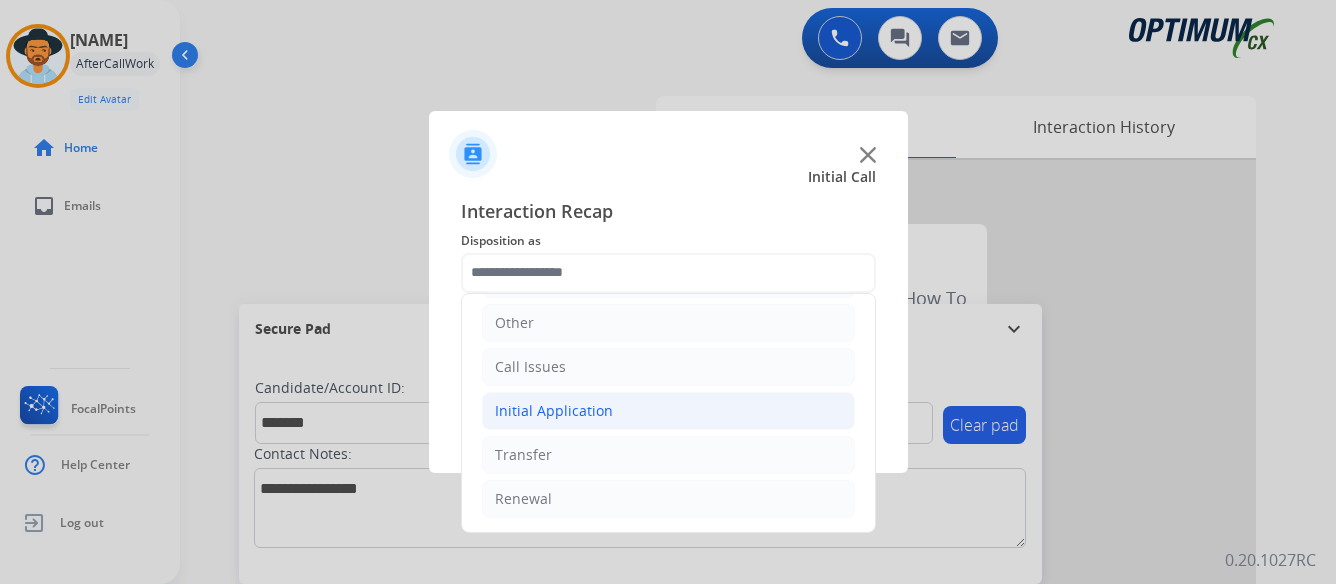 click on "Initial Application" 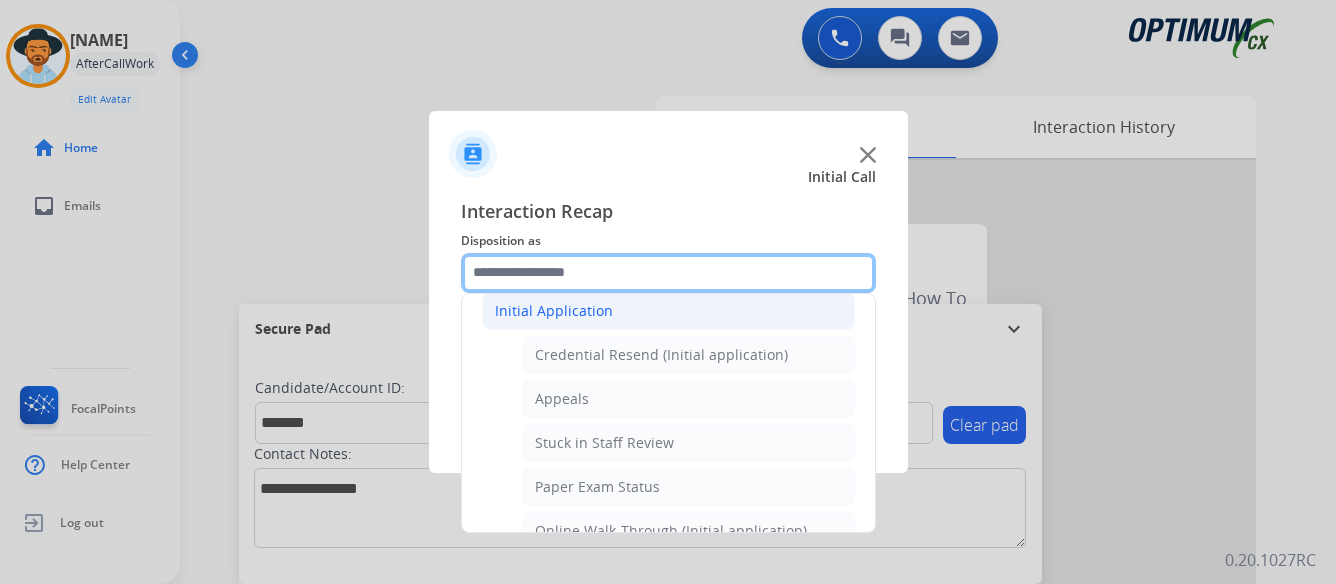 scroll, scrollTop: 336, scrollLeft: 0, axis: vertical 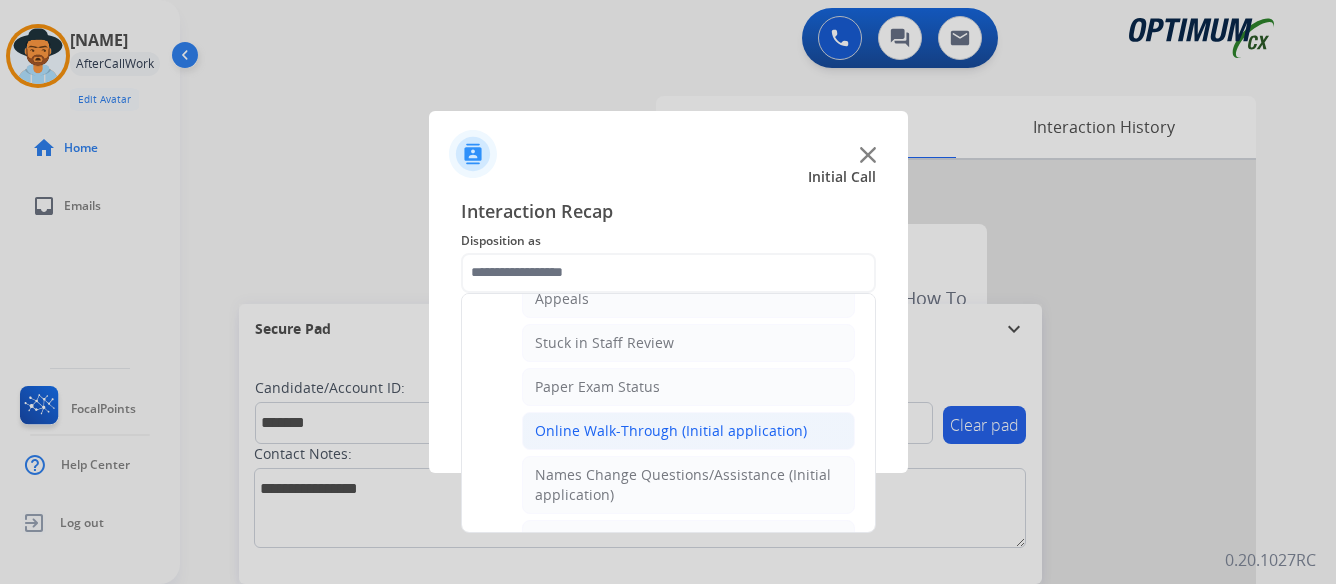 click on "Online Walk-Through (Initial application)" 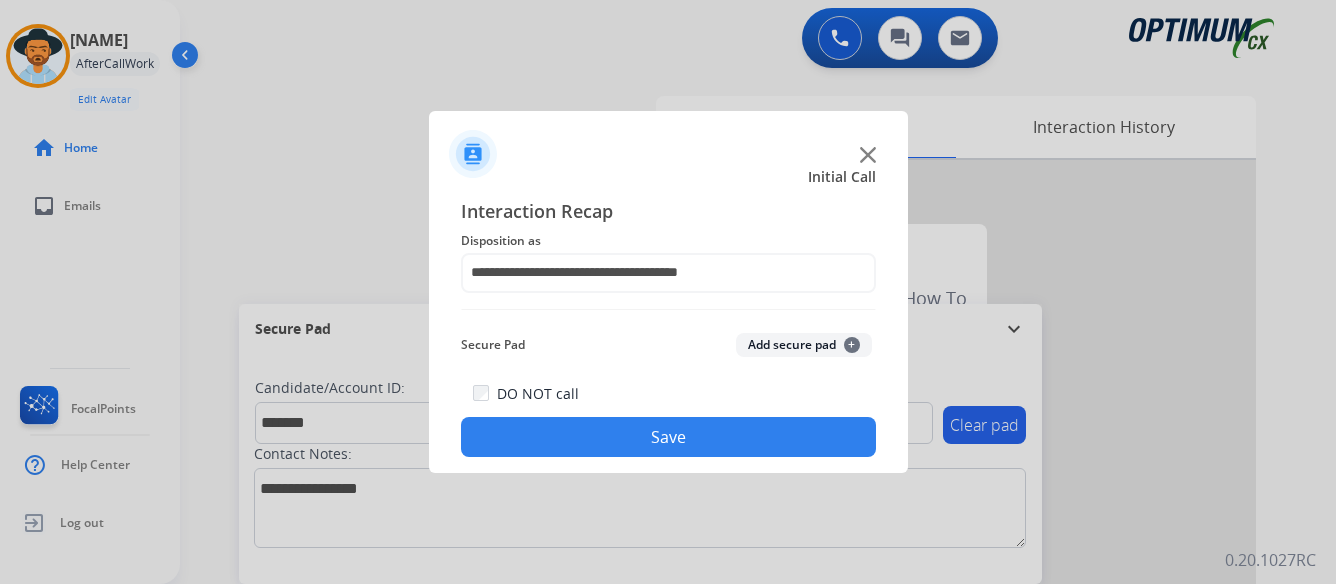 click on "Save" 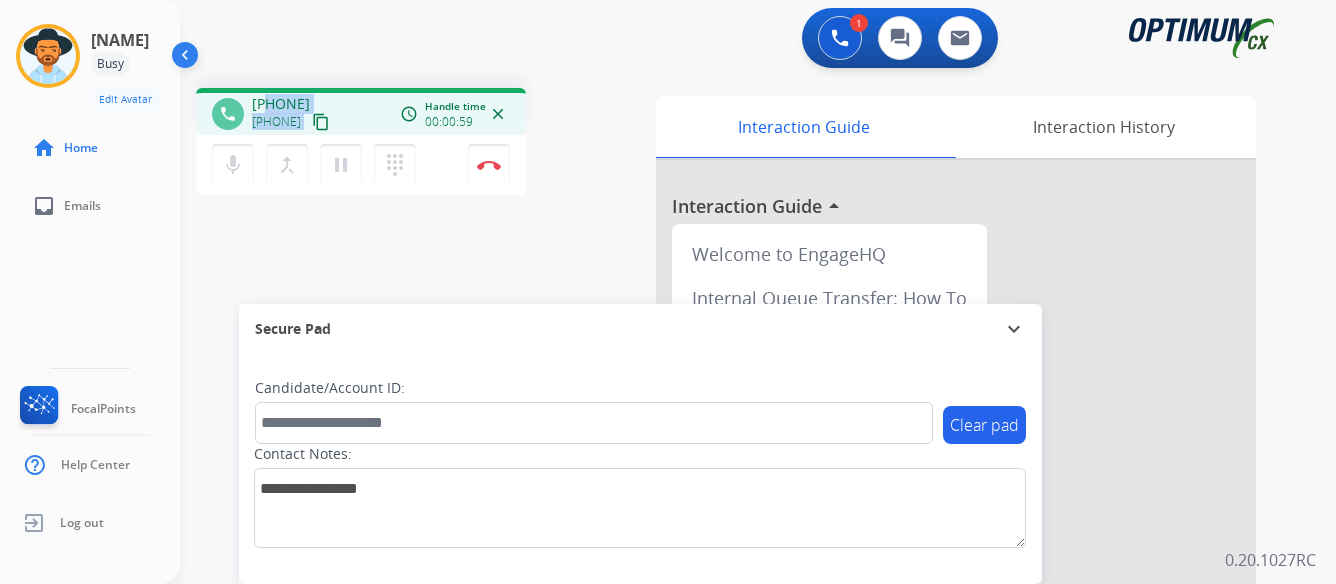 drag, startPoint x: 267, startPoint y: 103, endPoint x: 358, endPoint y: 100, distance: 91.04944 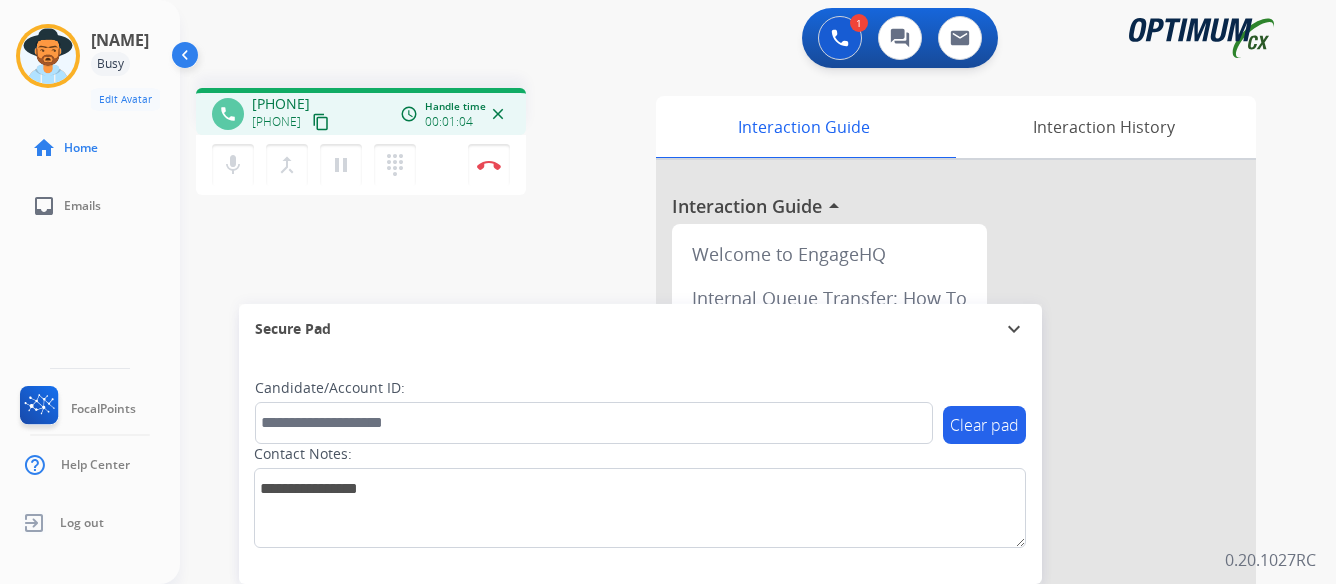 click on "phone [PHONE] [PHONE] content_copy access_time Call metrics Queue   00:10 Hold   00:00 Talk   00:56 Total   01:05 Handle time 00:01:04 close mic Mute merge_type Bridge pause Hold dialpad Dialpad Disconnect swap_horiz Break voice bridge close_fullscreen Connect 3-Way Call merge_type Separate 3-Way Call  Interaction Guide   Interaction History  Interaction Guide arrow_drop_up  Welcome to EngageHQ   Internal Queue Transfer: How To  Secure Pad expand_more Clear pad Candidate/Account ID: Contact Notes:" at bounding box center [734, 489] 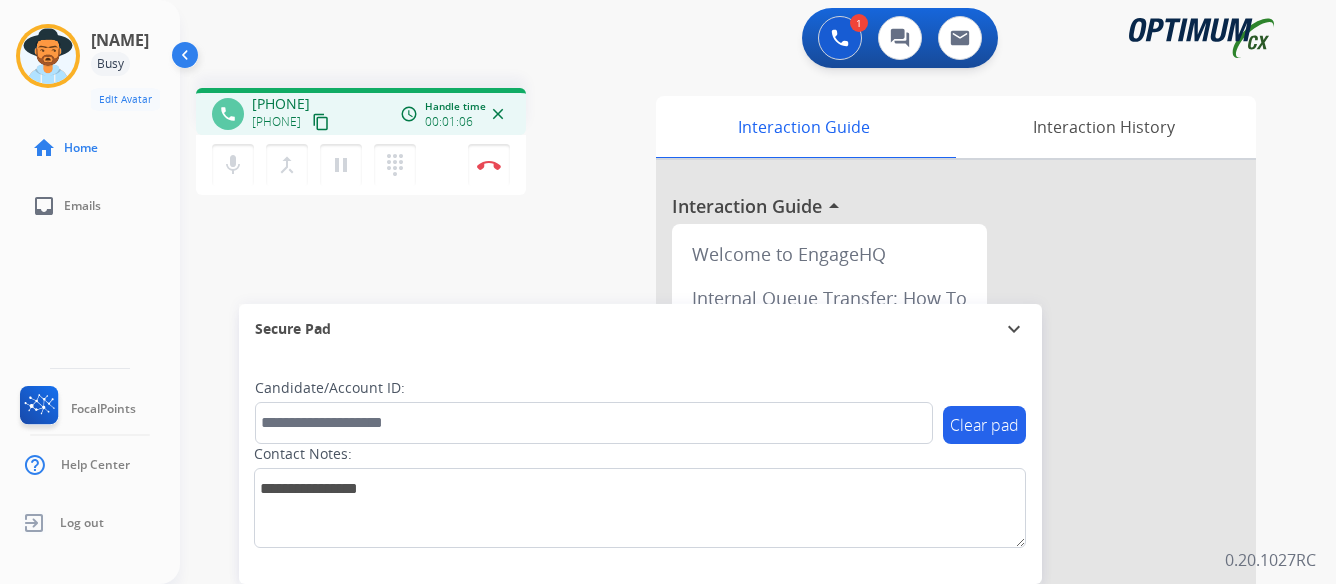 drag, startPoint x: 267, startPoint y: 101, endPoint x: 348, endPoint y: 95, distance: 81.22192 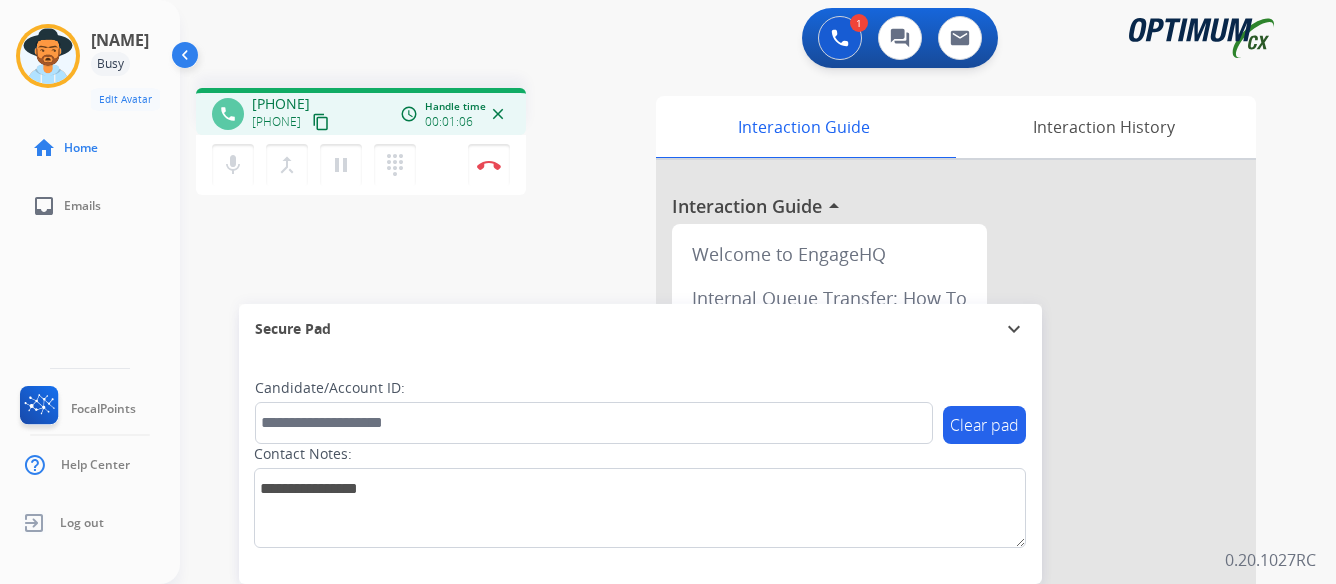 click on "[PHONE]" at bounding box center (281, 104) 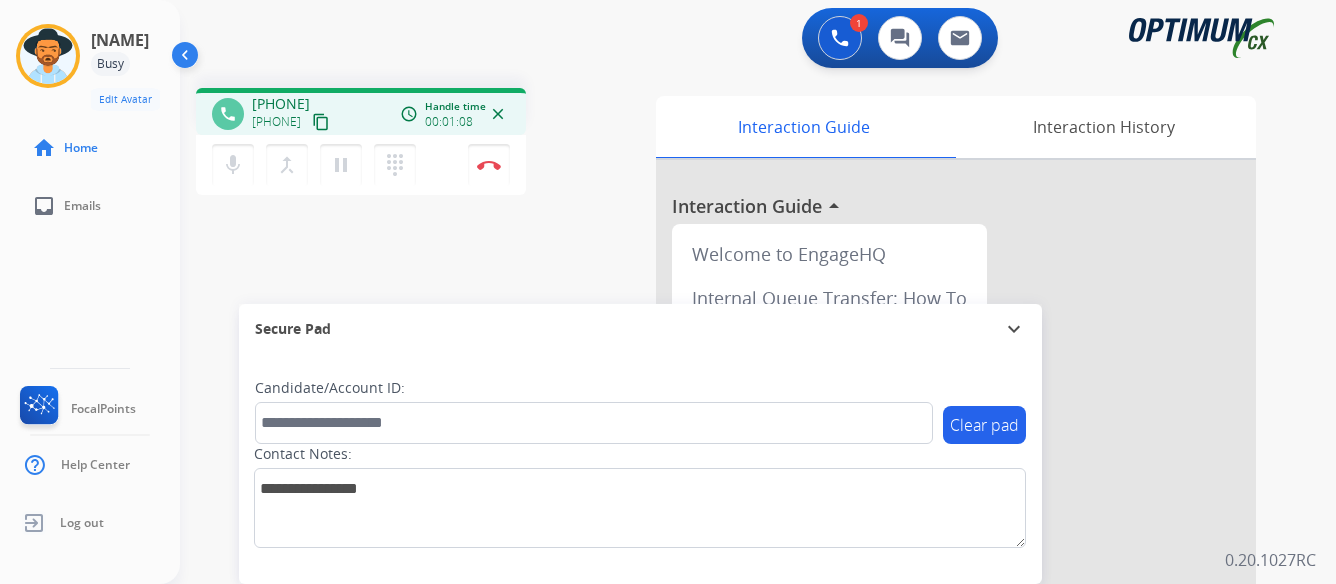 copy on "[PHONE]" 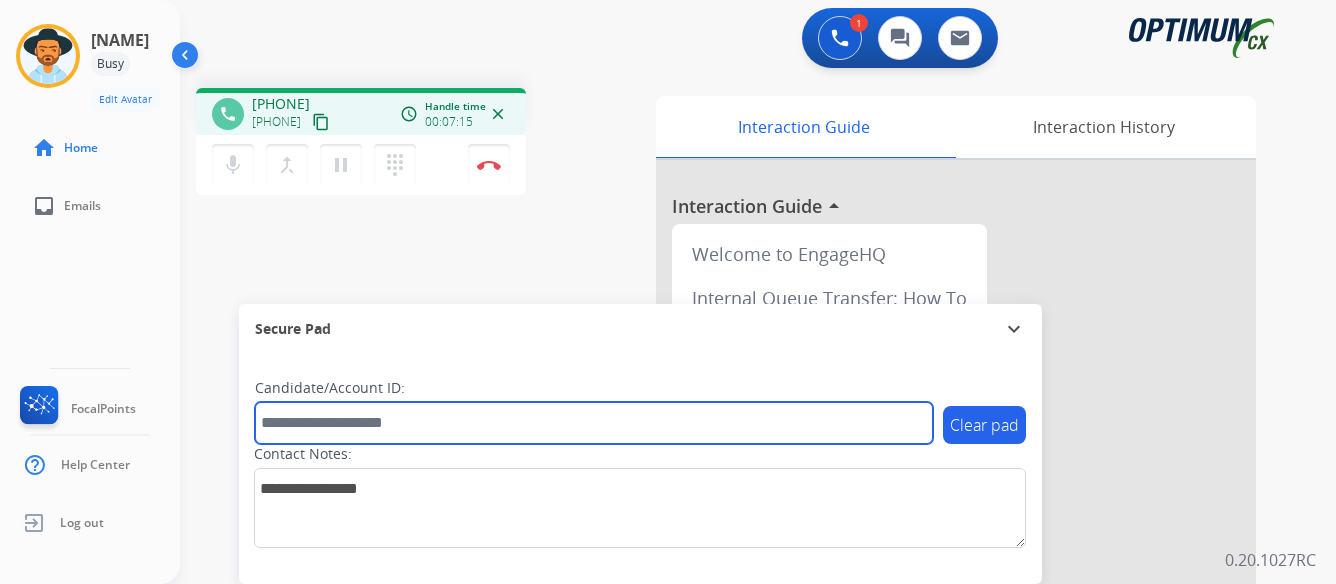 paste on "*******" 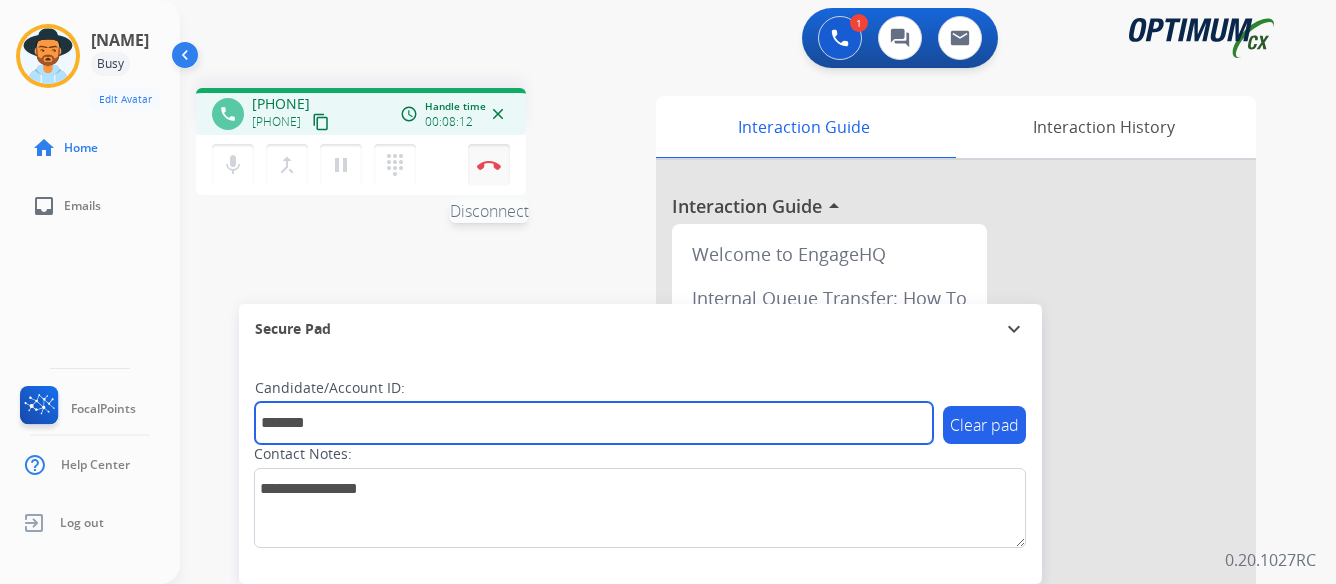 type on "*******" 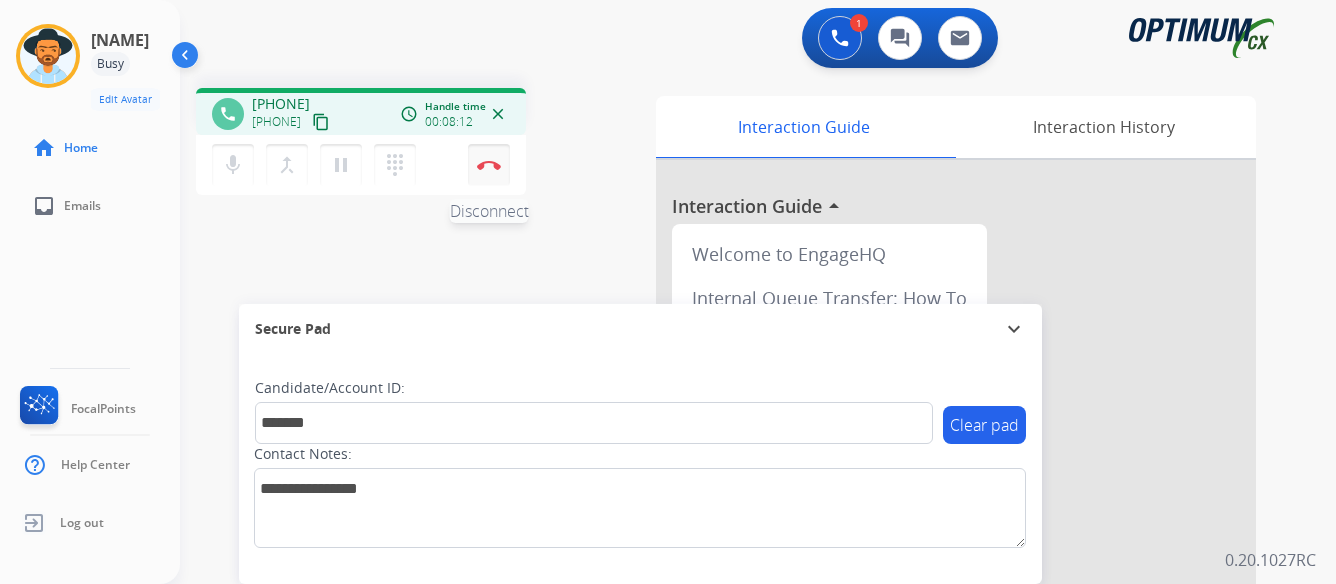 click on "Disconnect" at bounding box center (489, 165) 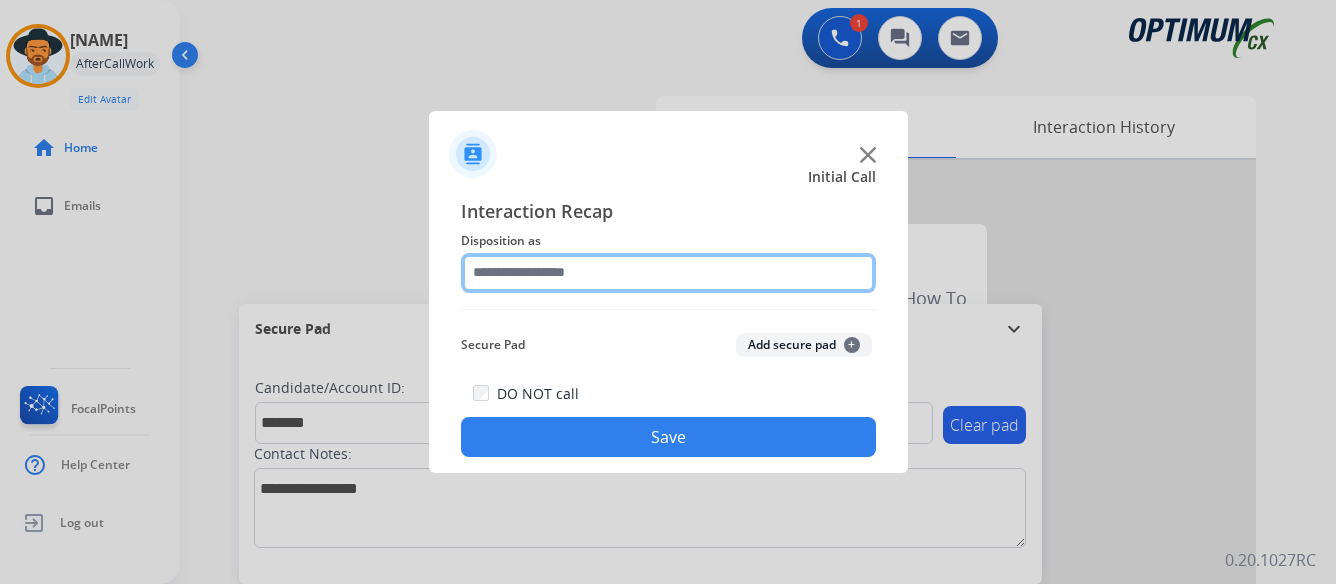 click 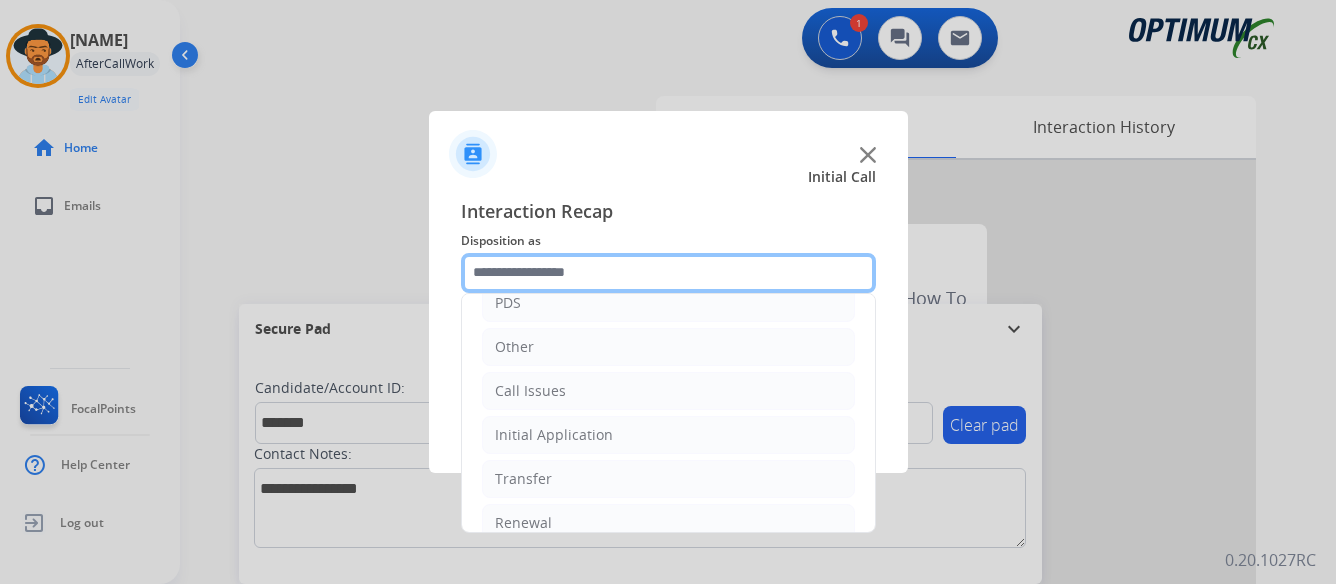 scroll, scrollTop: 136, scrollLeft: 0, axis: vertical 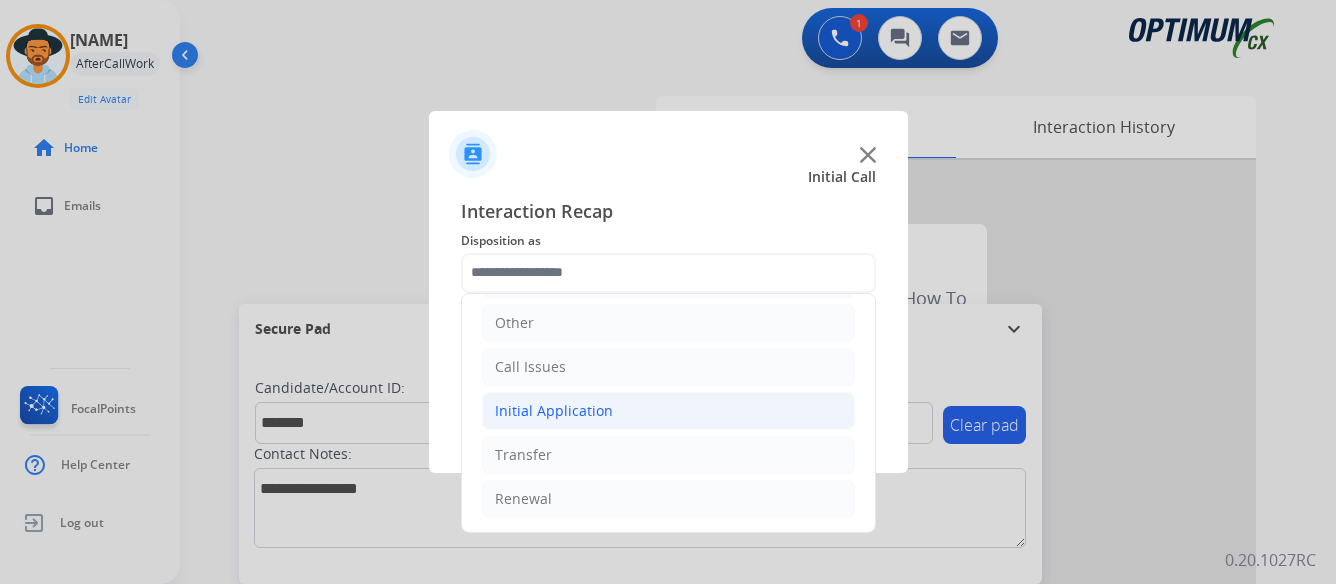 click on "Initial Application" 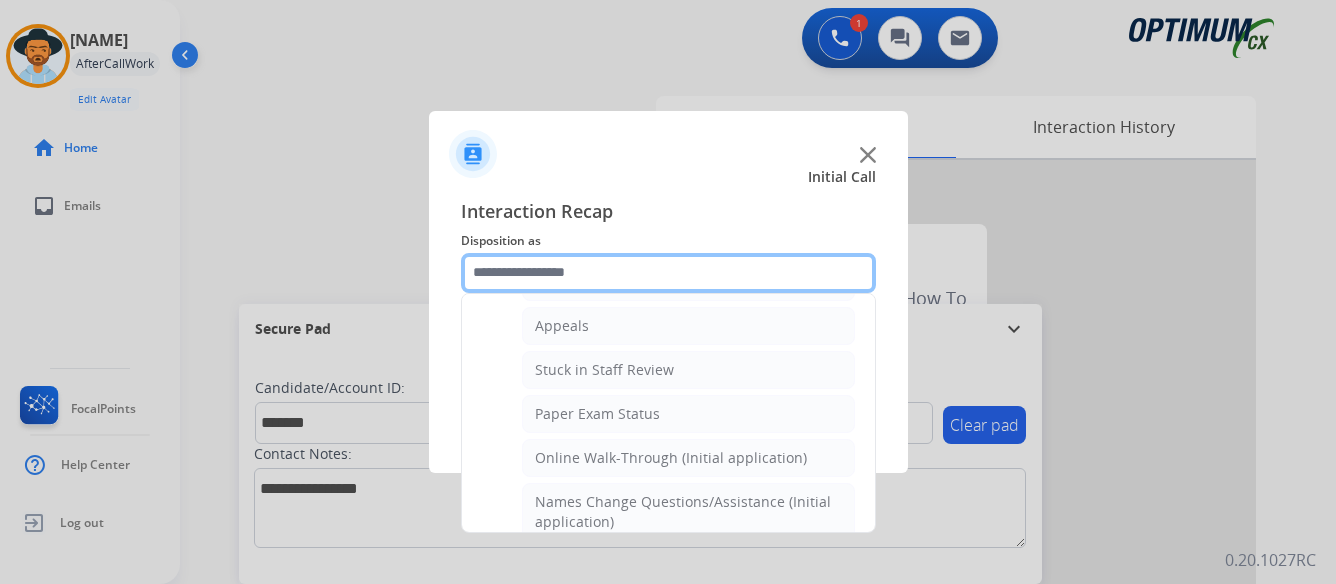 scroll, scrollTop: 336, scrollLeft: 0, axis: vertical 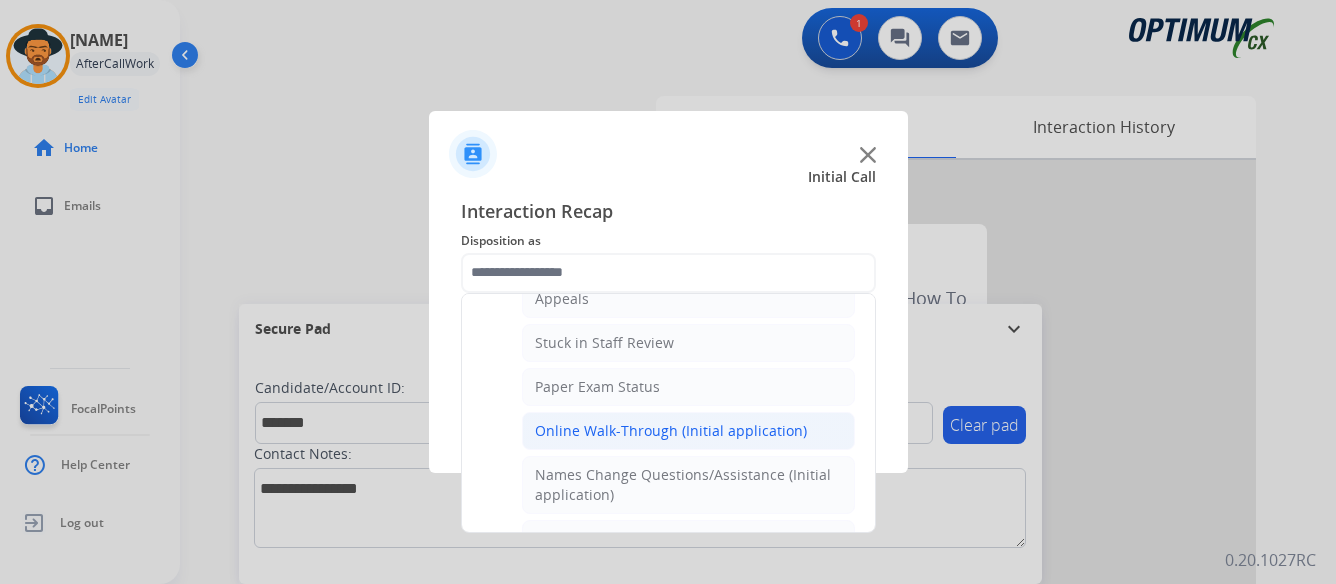 click on "Online Walk-Through (Initial application)" 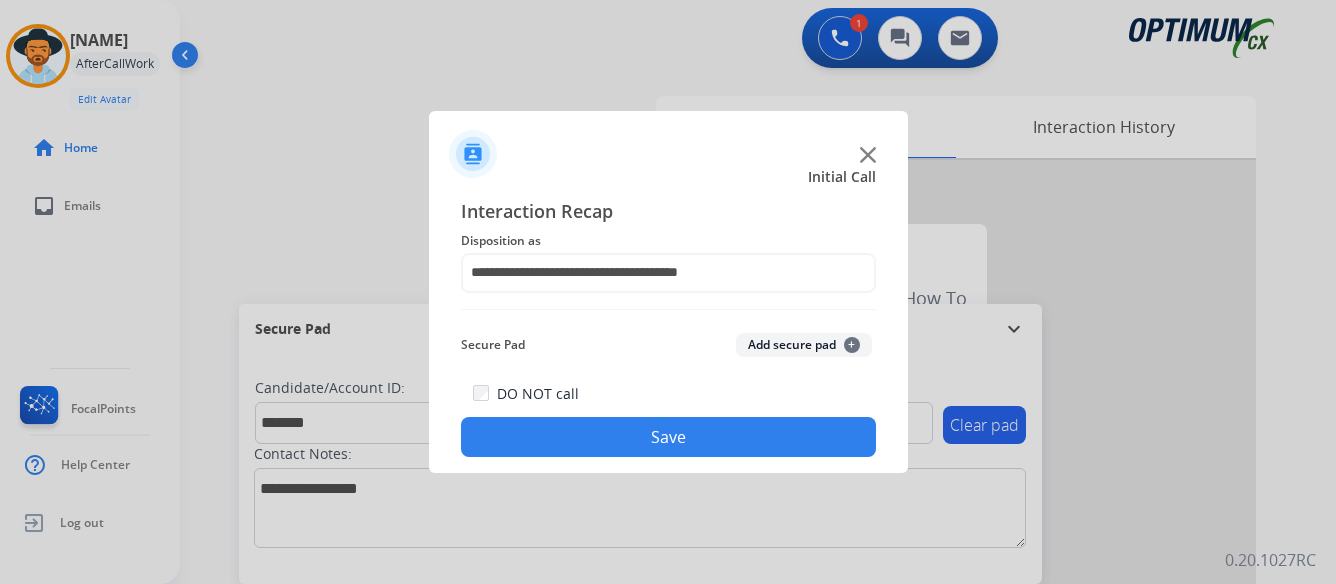 click on "Save" 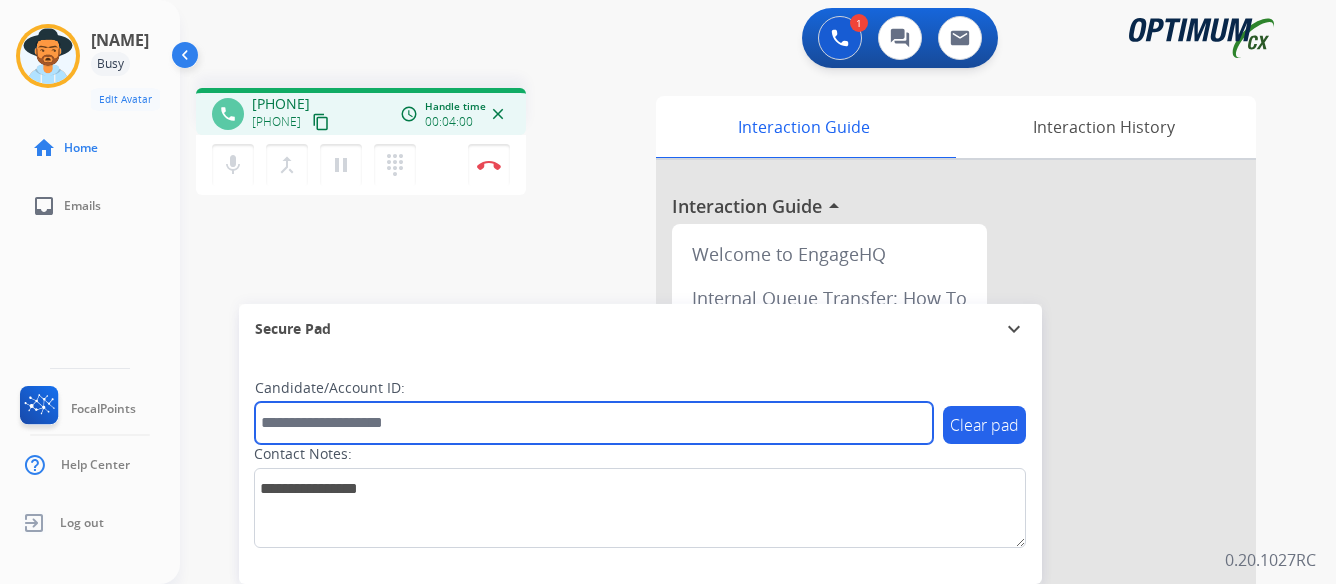 paste on "*******" 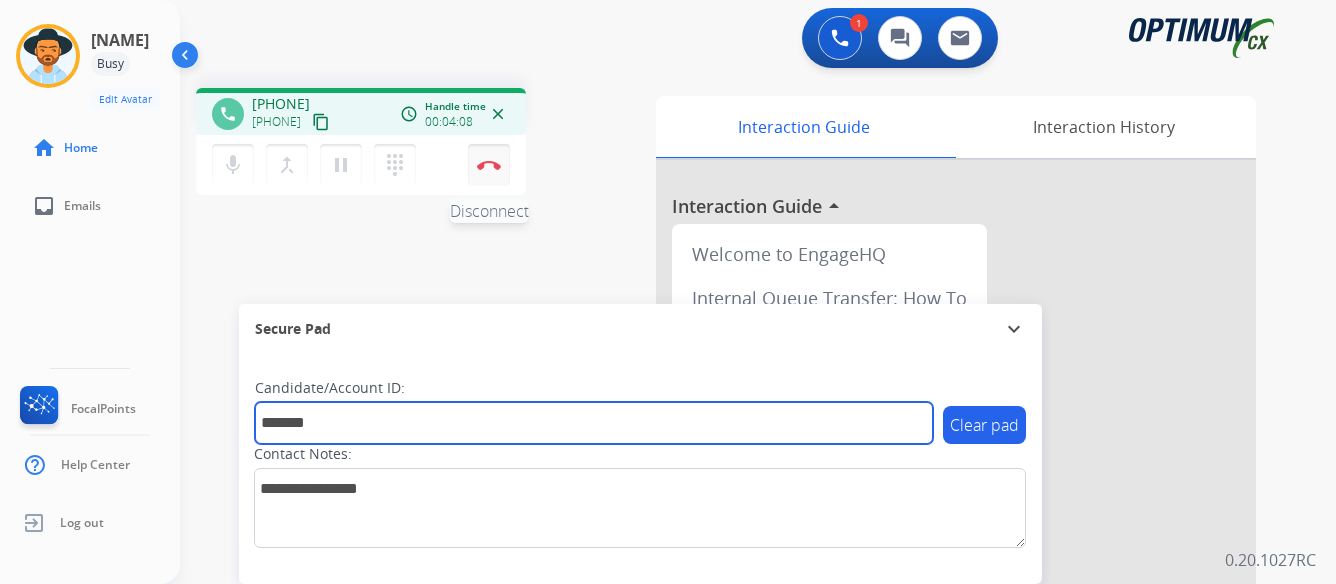 type on "*******" 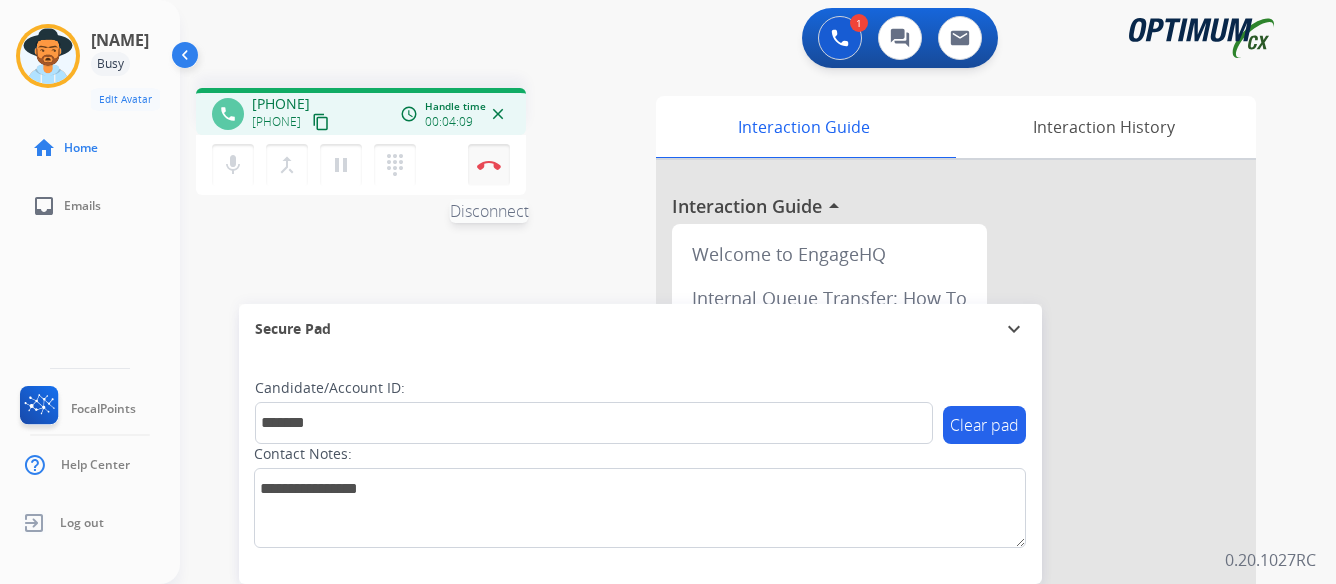 click at bounding box center [489, 165] 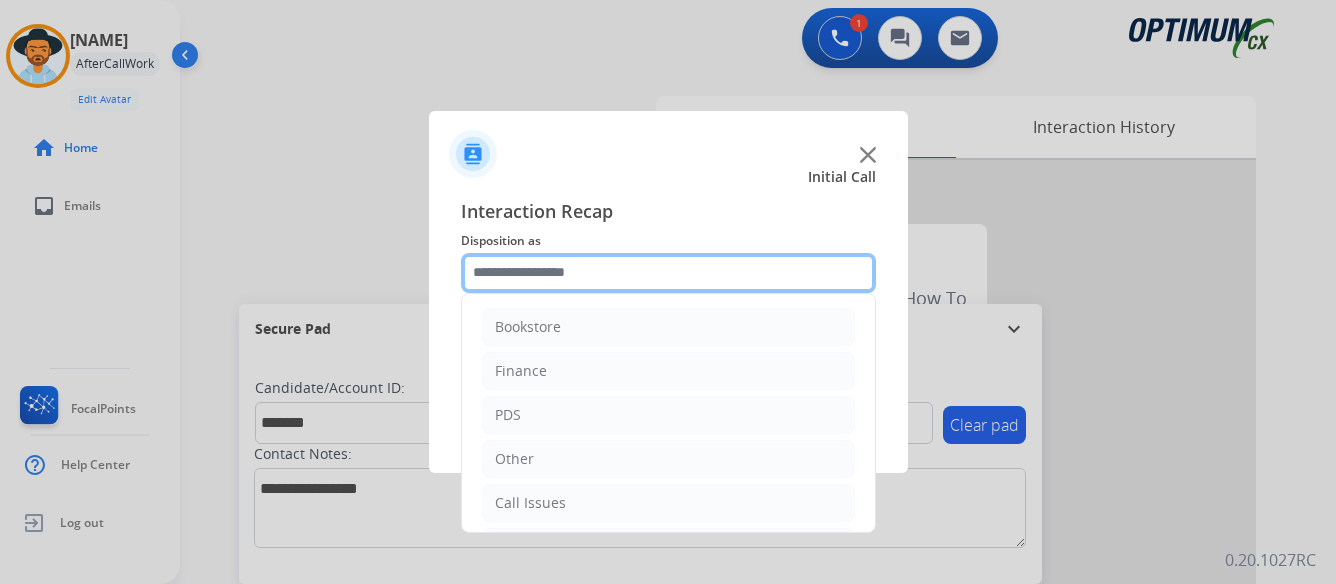click 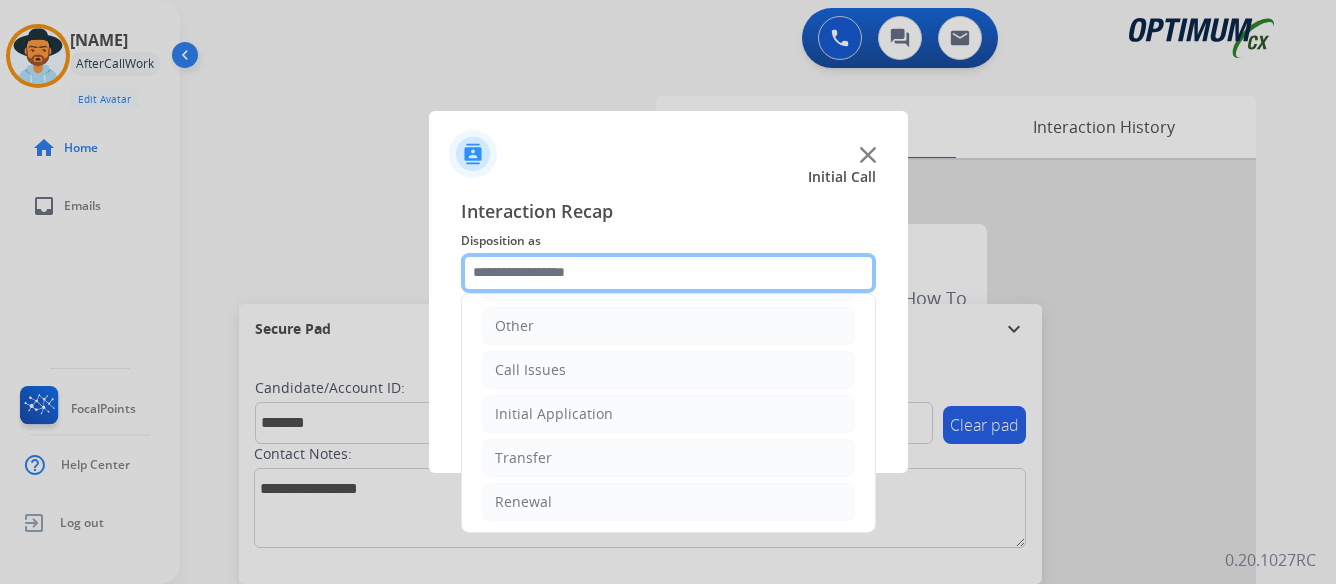 scroll, scrollTop: 136, scrollLeft: 0, axis: vertical 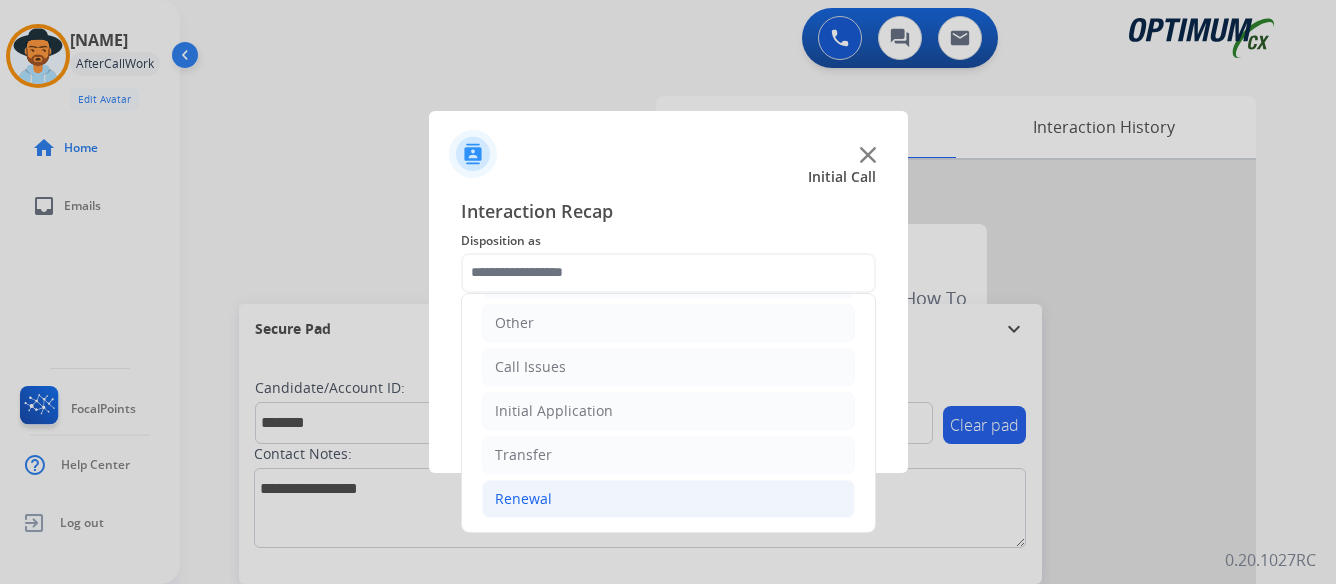 click on "Renewal" 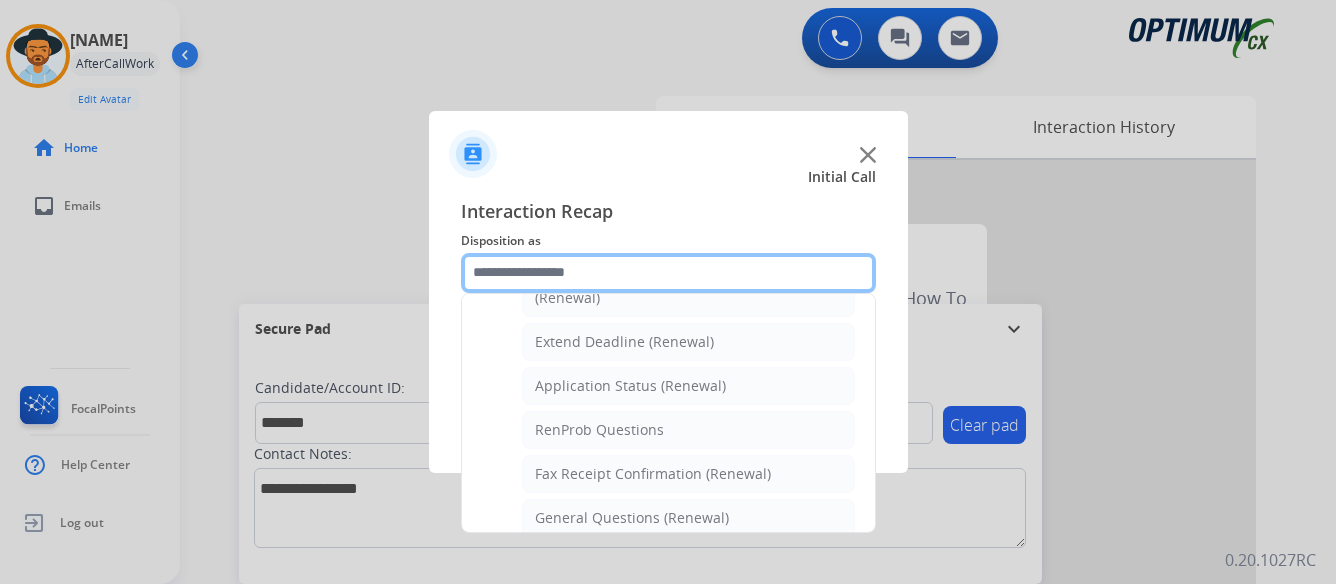 scroll, scrollTop: 436, scrollLeft: 0, axis: vertical 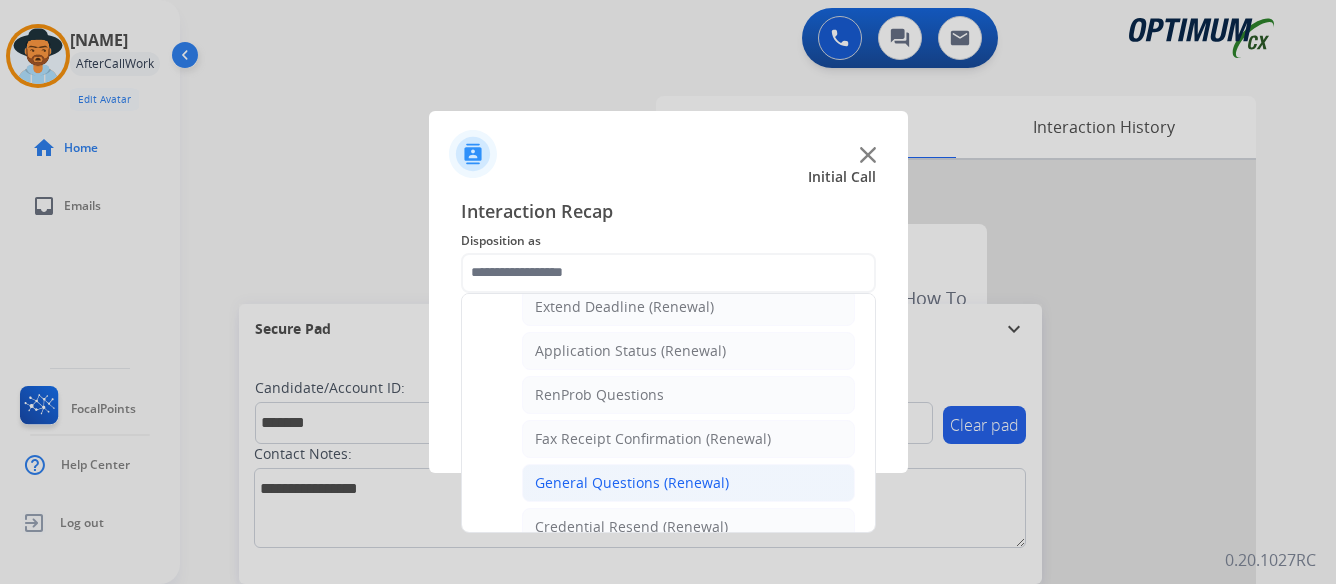 click on "General Questions (Renewal)" 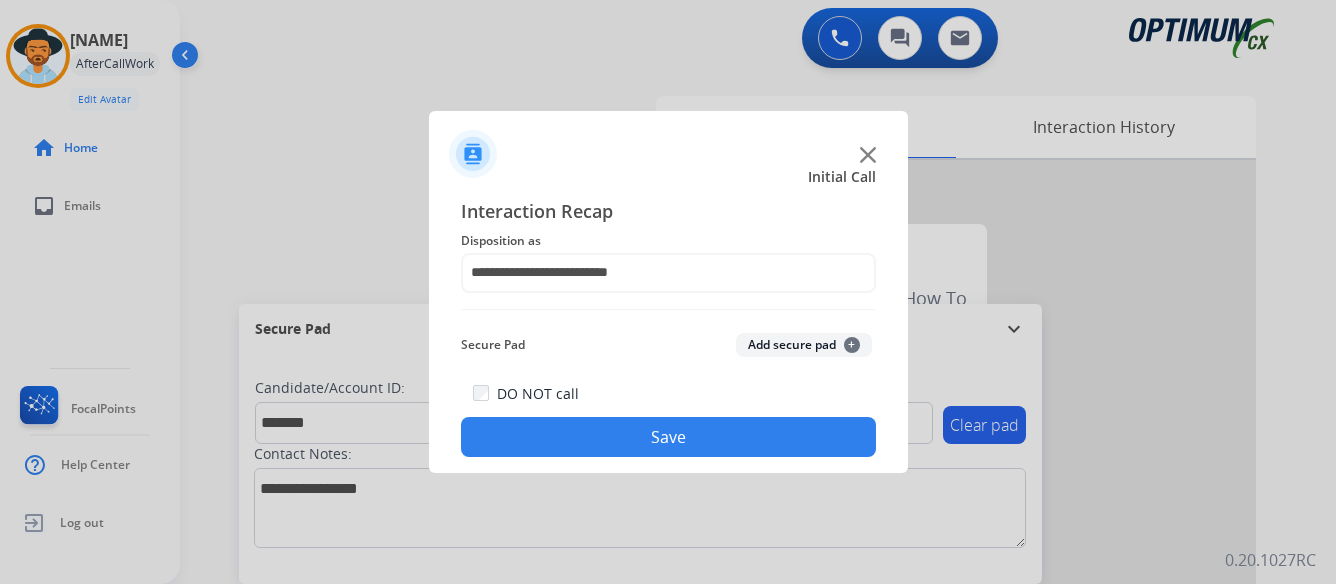 click on "Save" 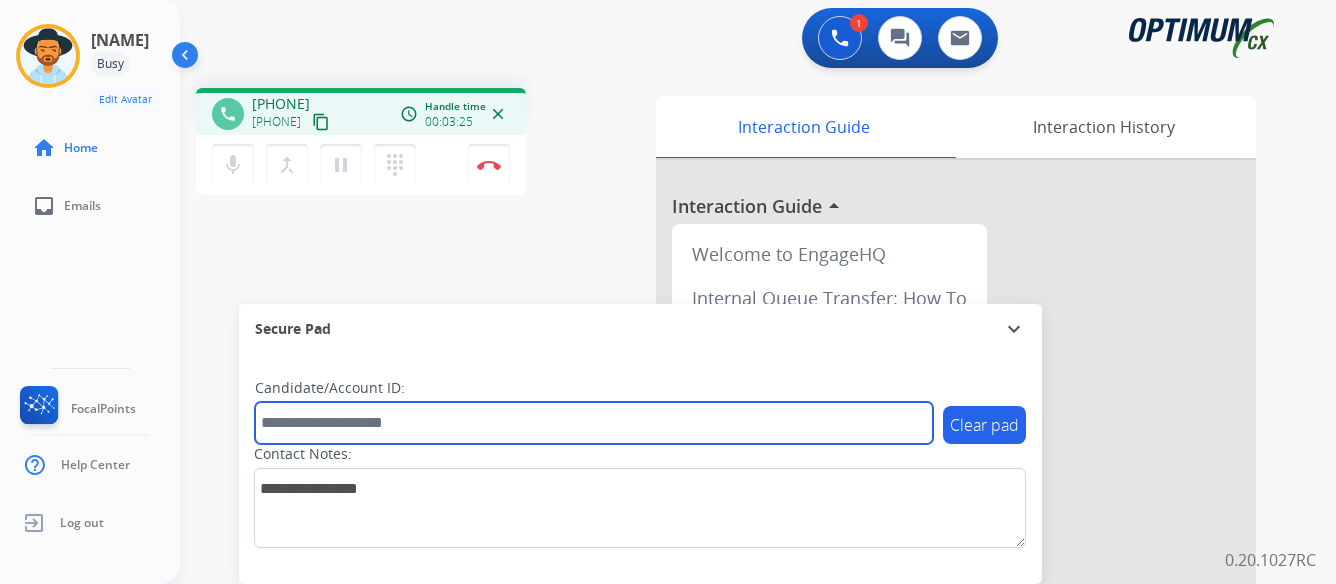 paste on "*******" 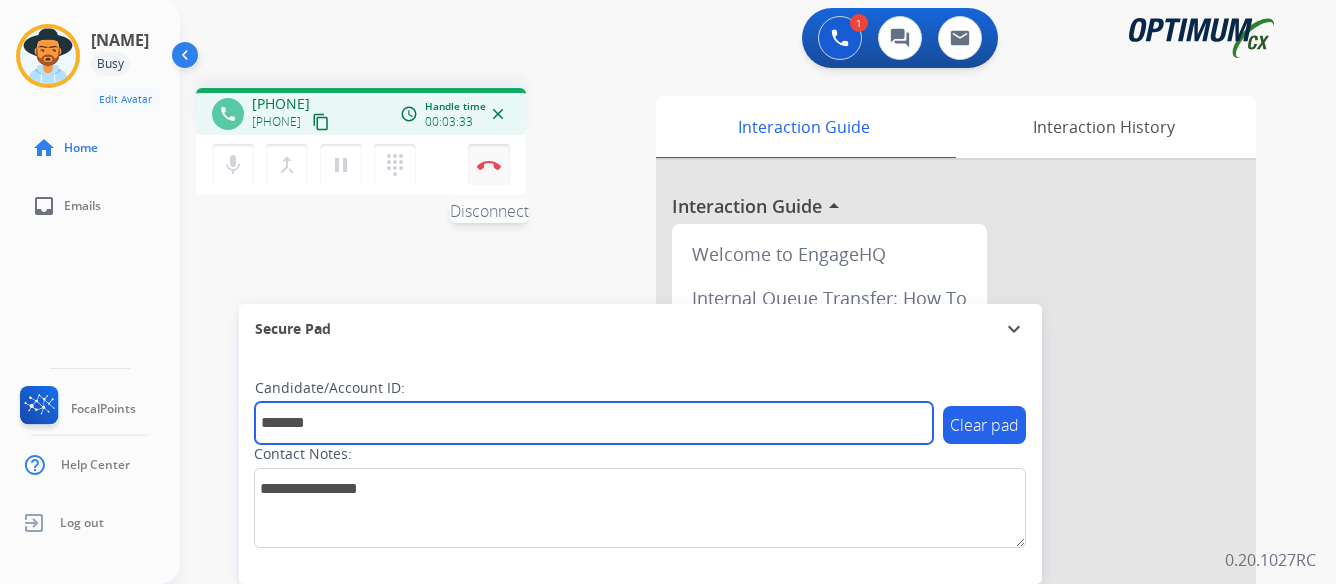 type on "*******" 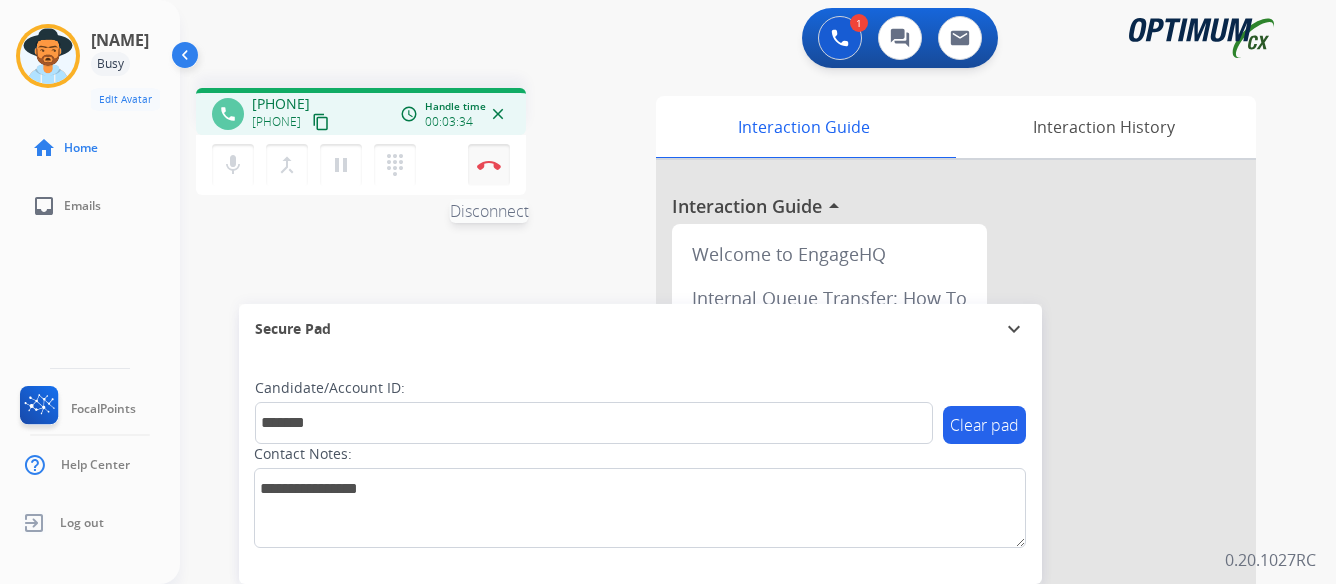 click at bounding box center [489, 165] 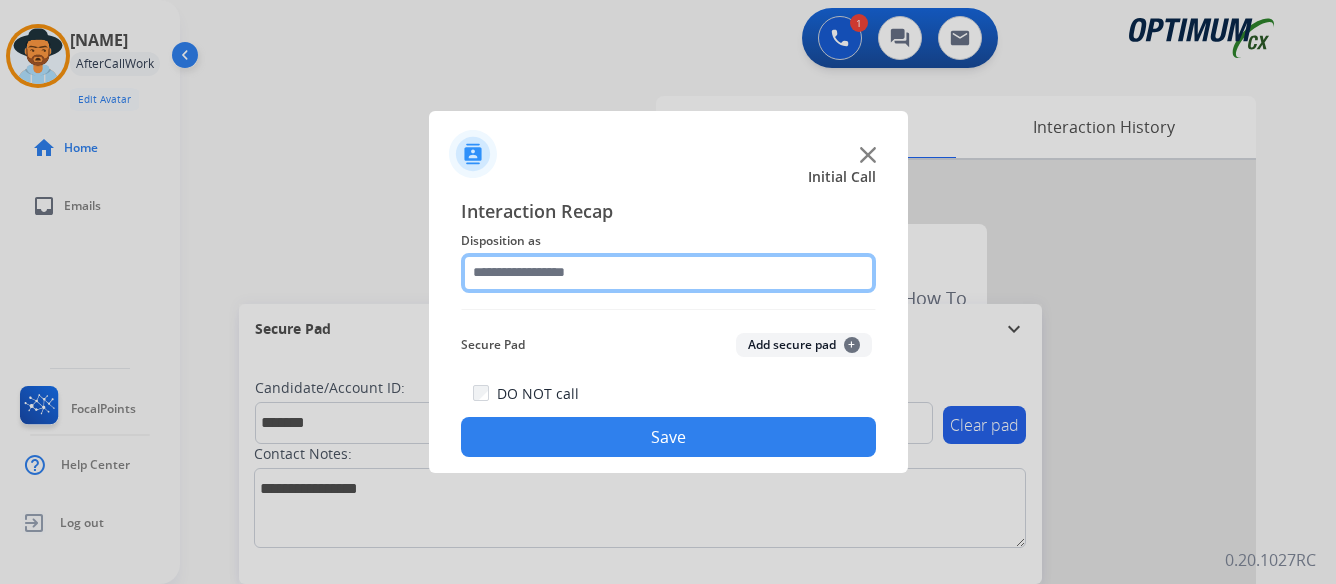 click 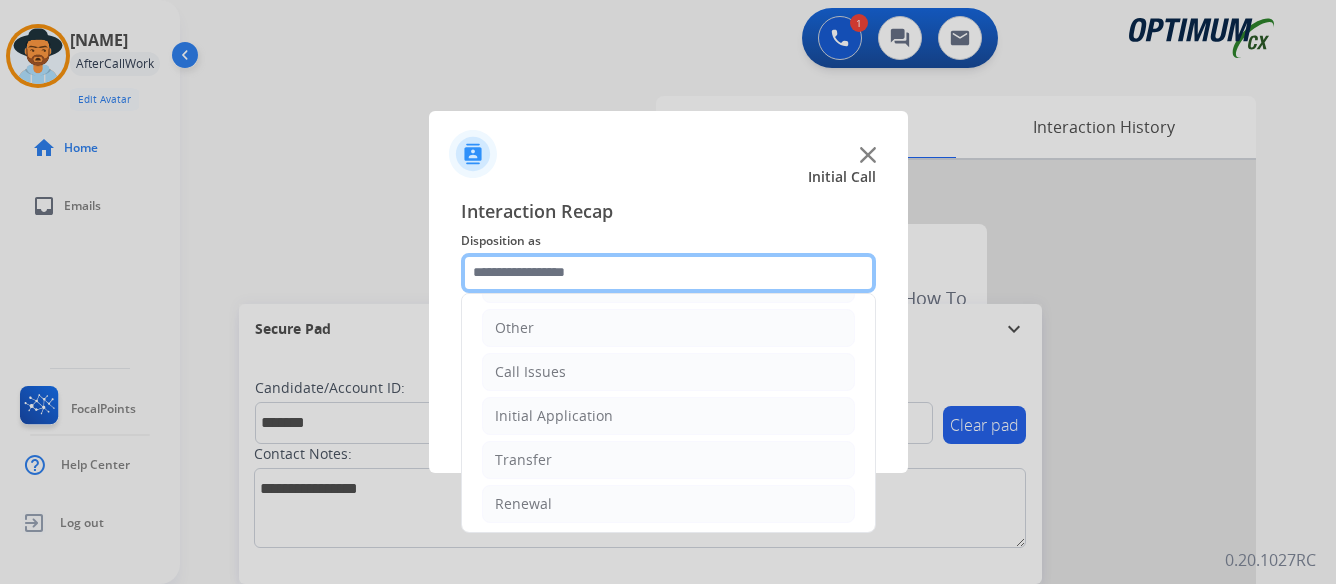 scroll, scrollTop: 136, scrollLeft: 0, axis: vertical 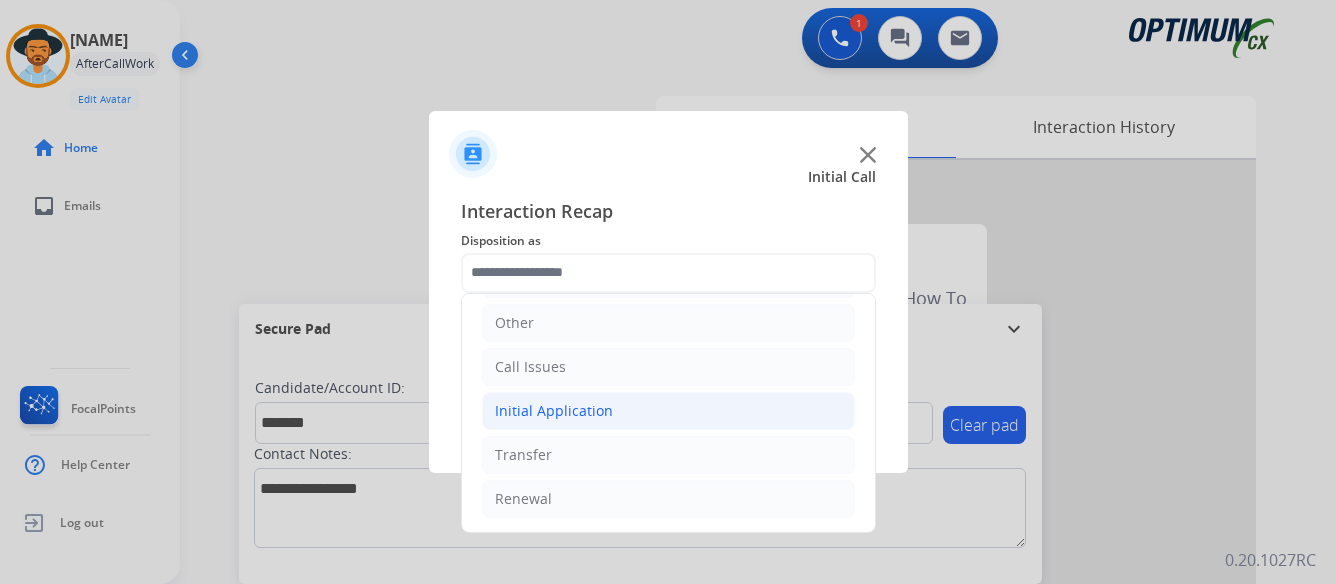 click on "Initial Application" 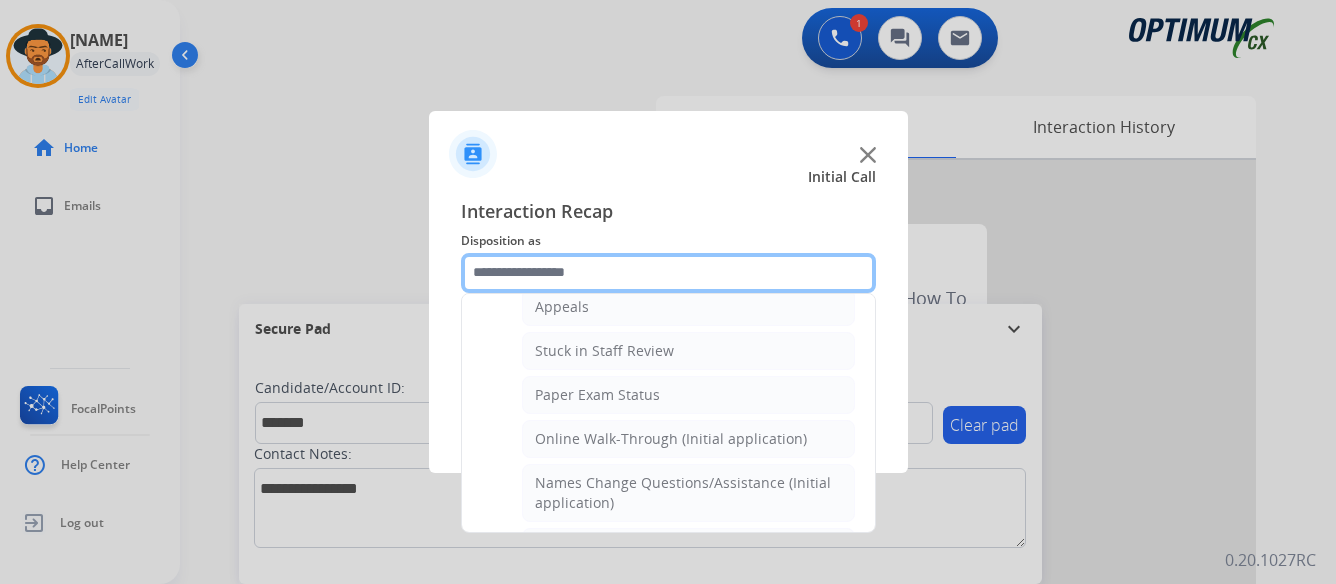 scroll, scrollTop: 336, scrollLeft: 0, axis: vertical 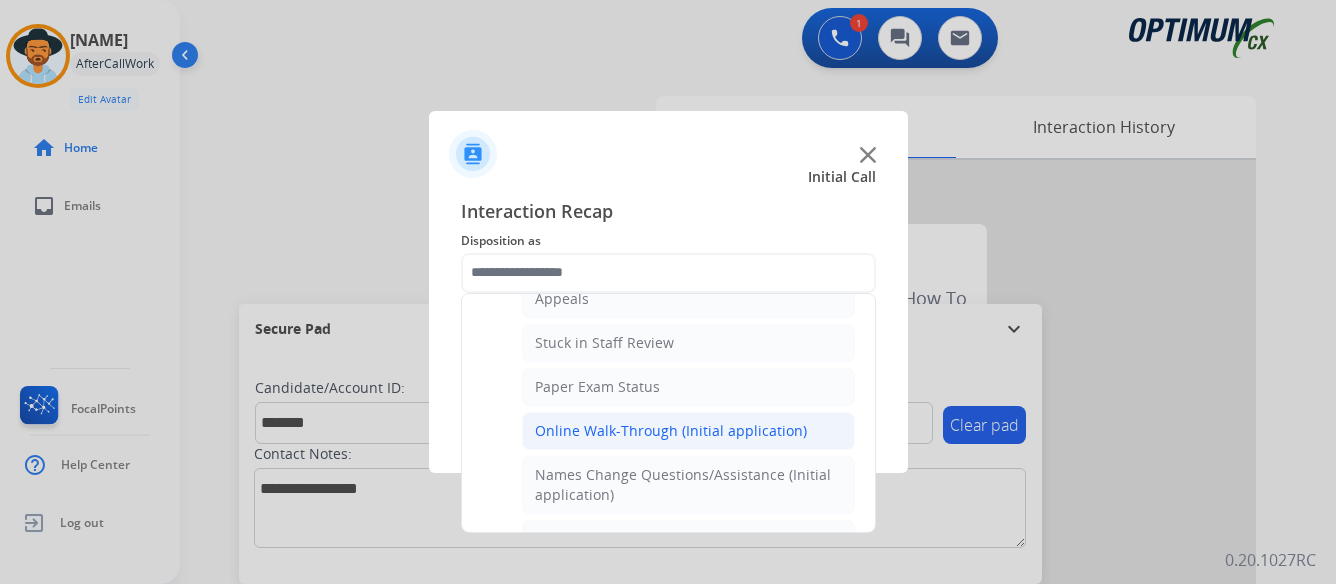 click on "Online Walk-Through (Initial application)" 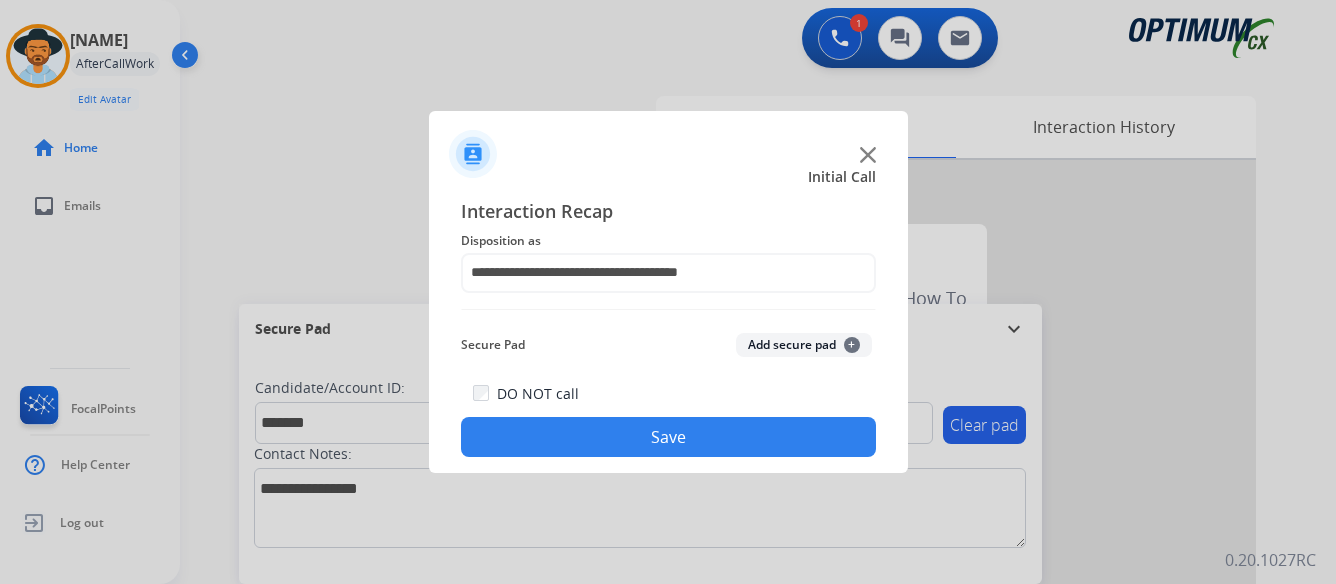 click on "Save" 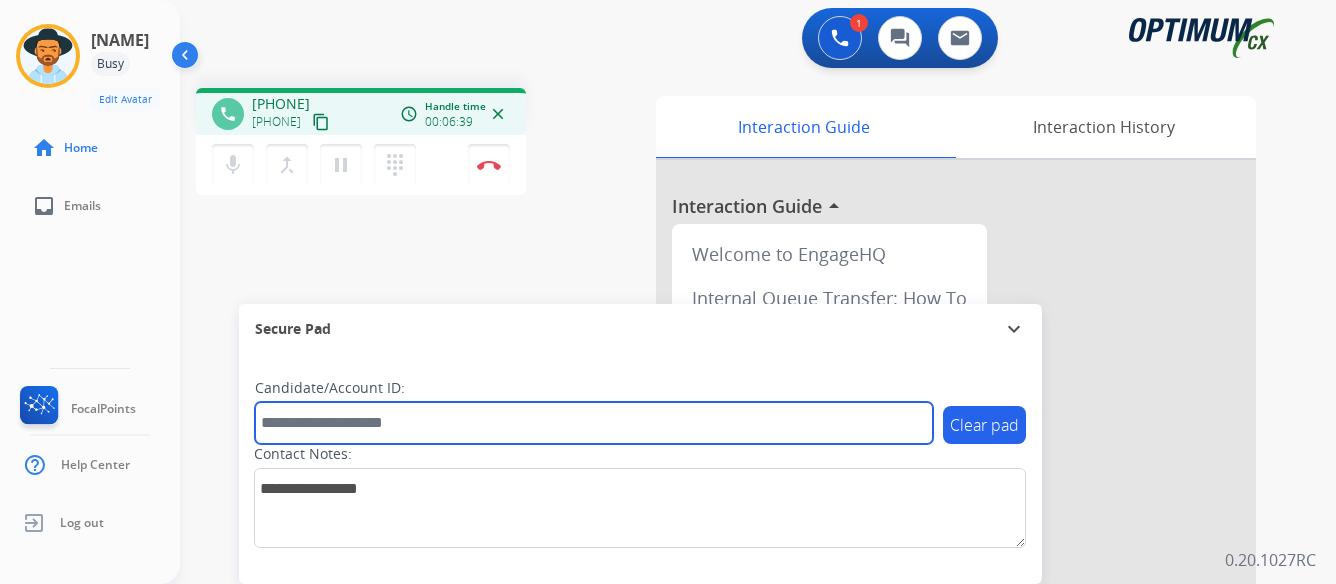 paste on "*******" 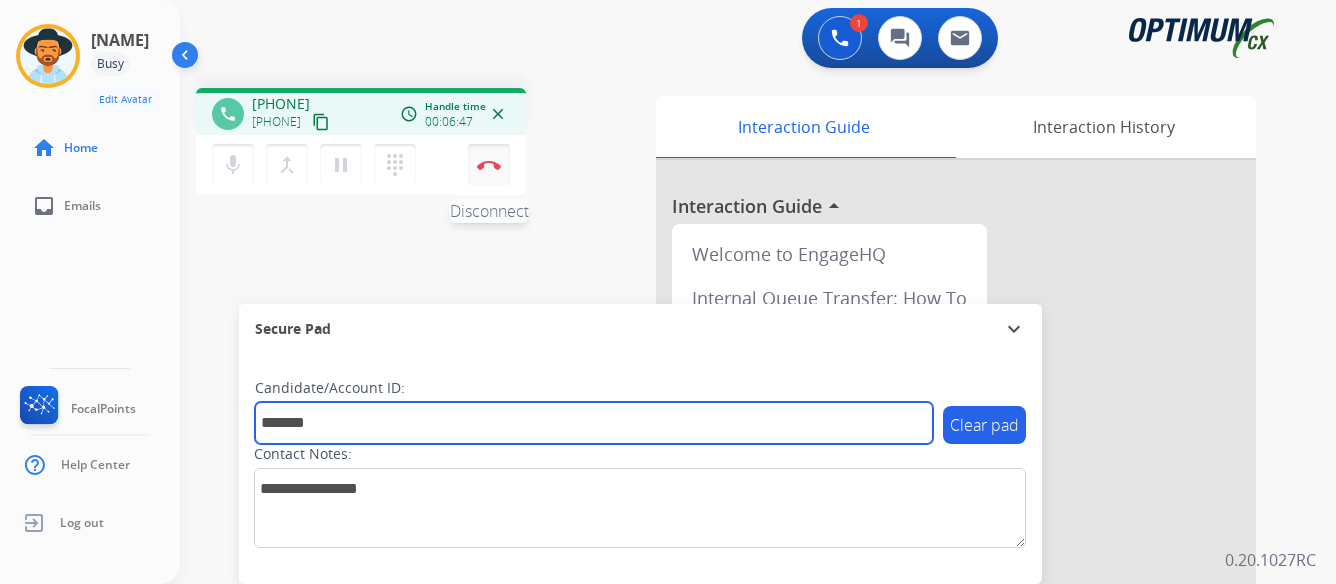 type on "*******" 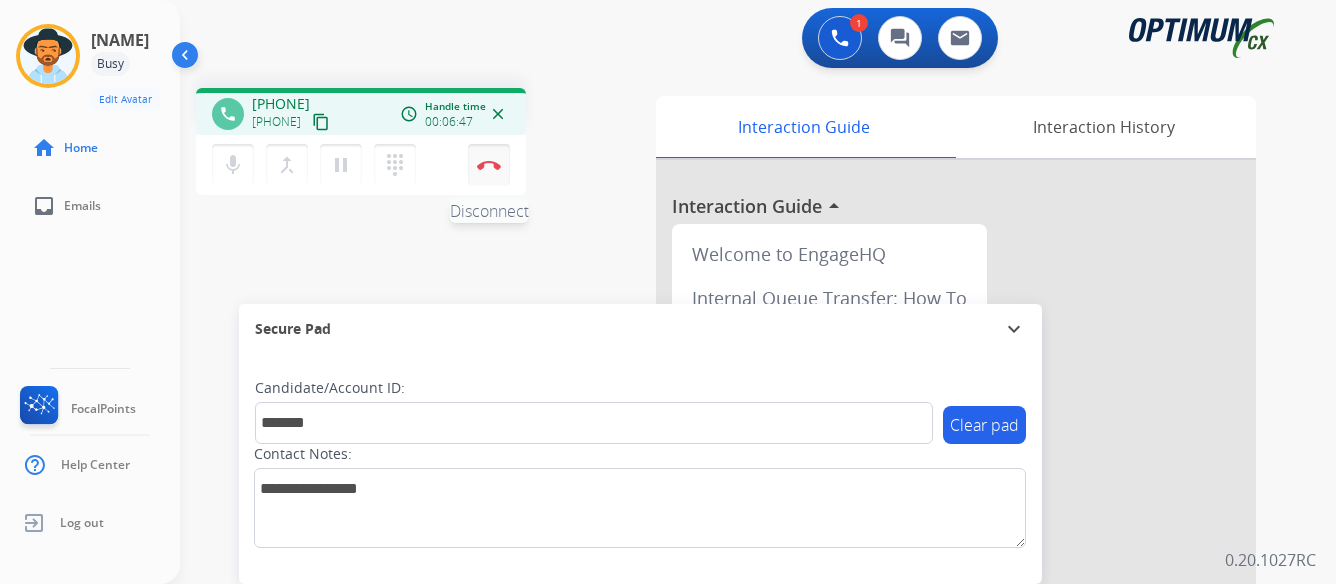 click at bounding box center (489, 165) 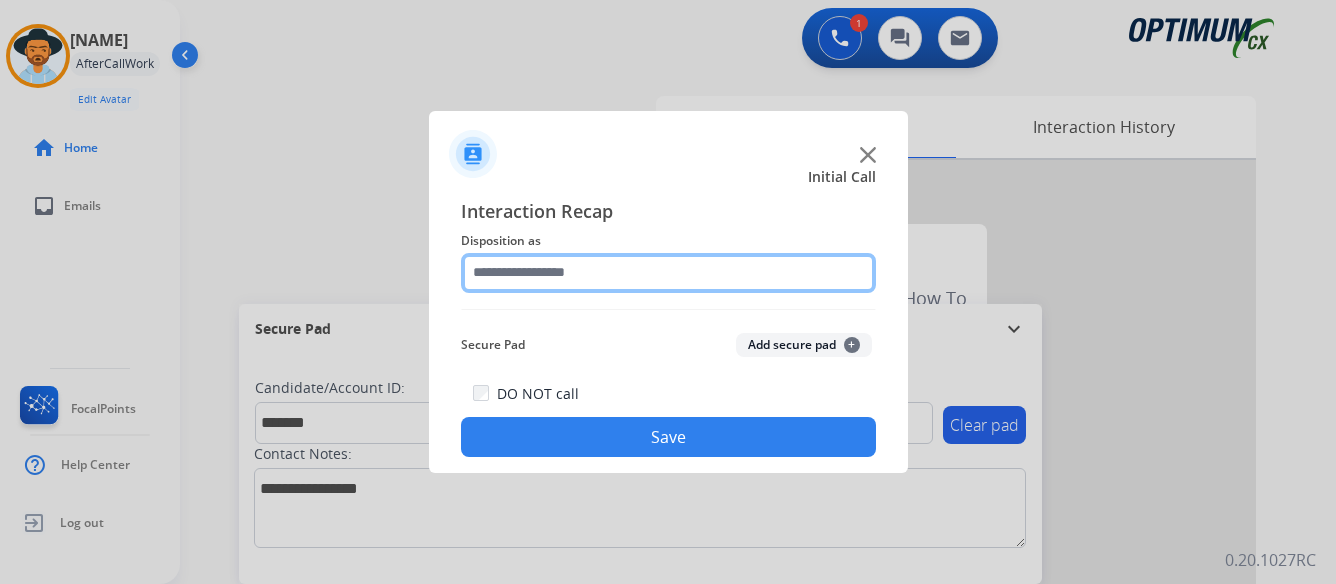click 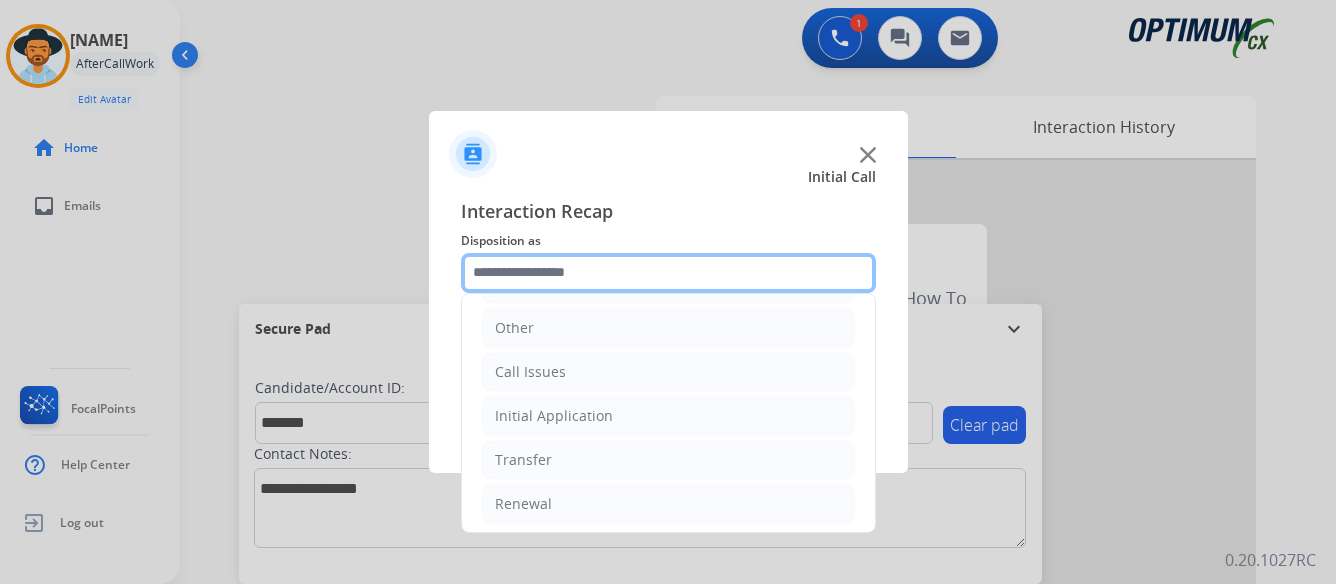 scroll, scrollTop: 136, scrollLeft: 0, axis: vertical 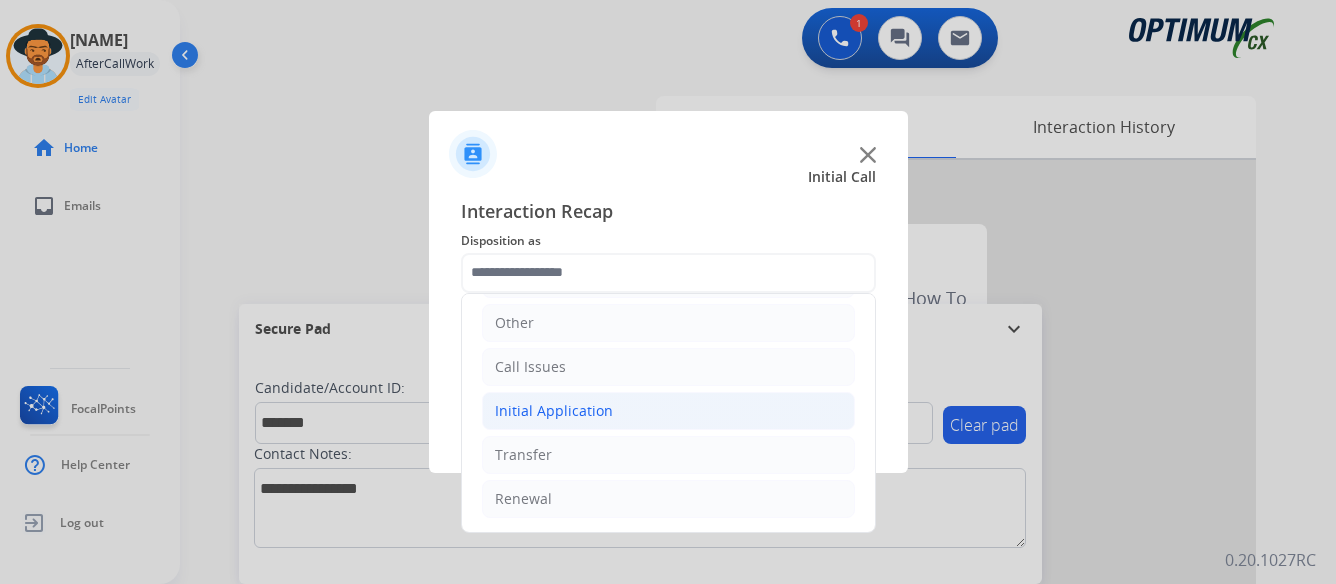 click on "Initial Application" 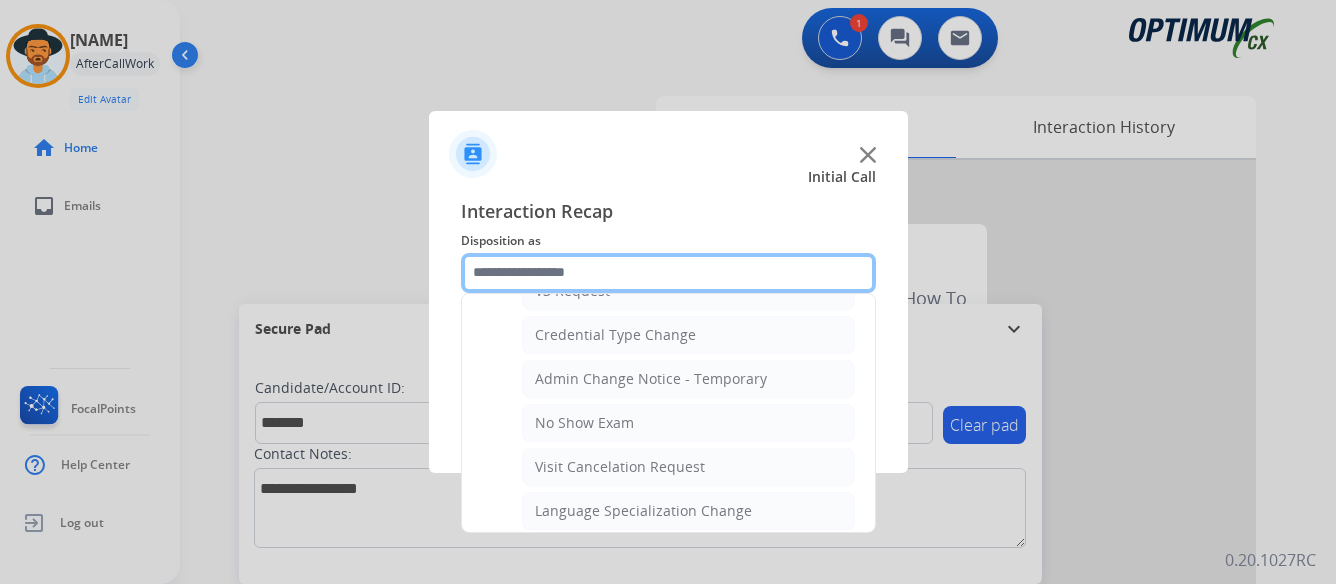scroll, scrollTop: 836, scrollLeft: 0, axis: vertical 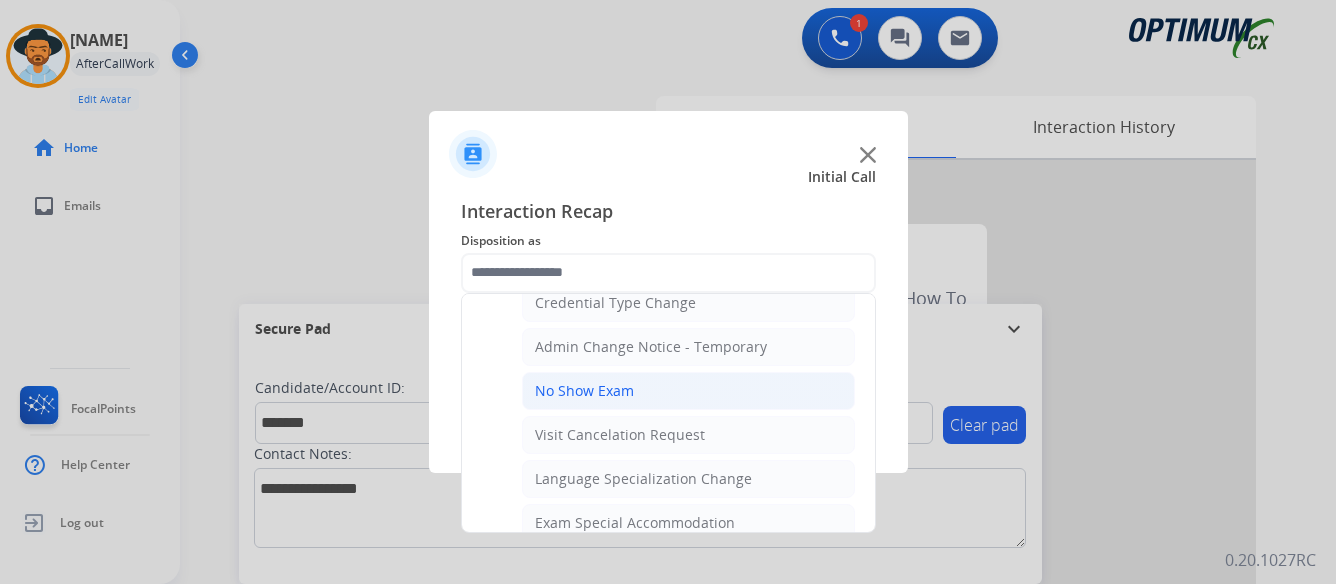 click on "No Show Exam" 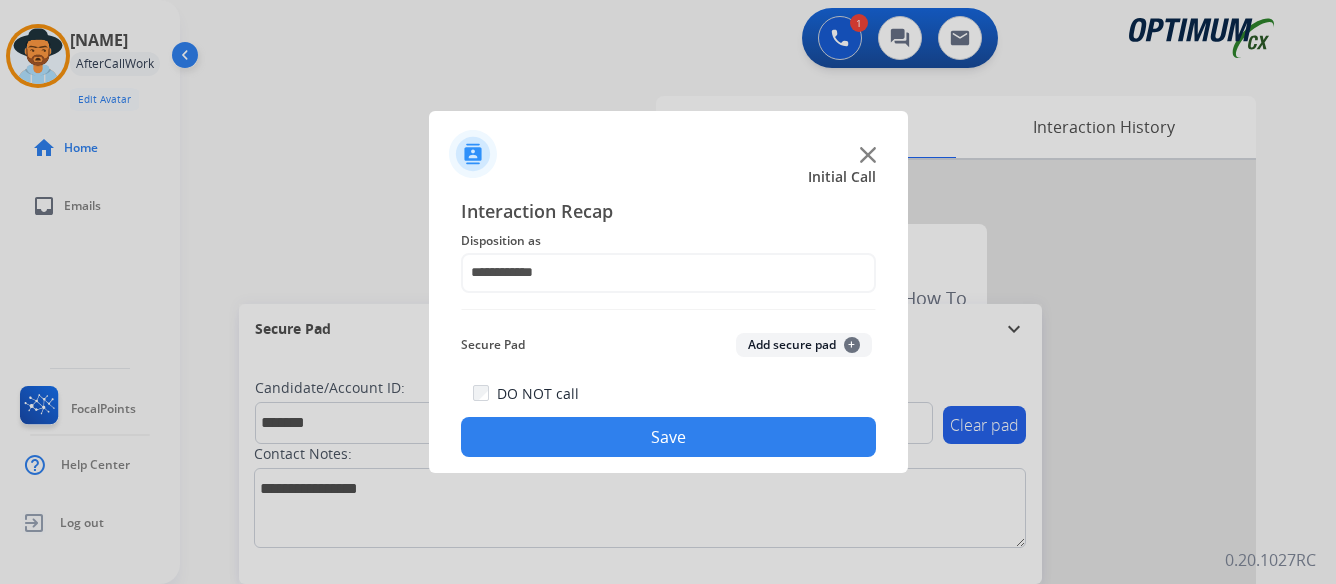click on "Save" 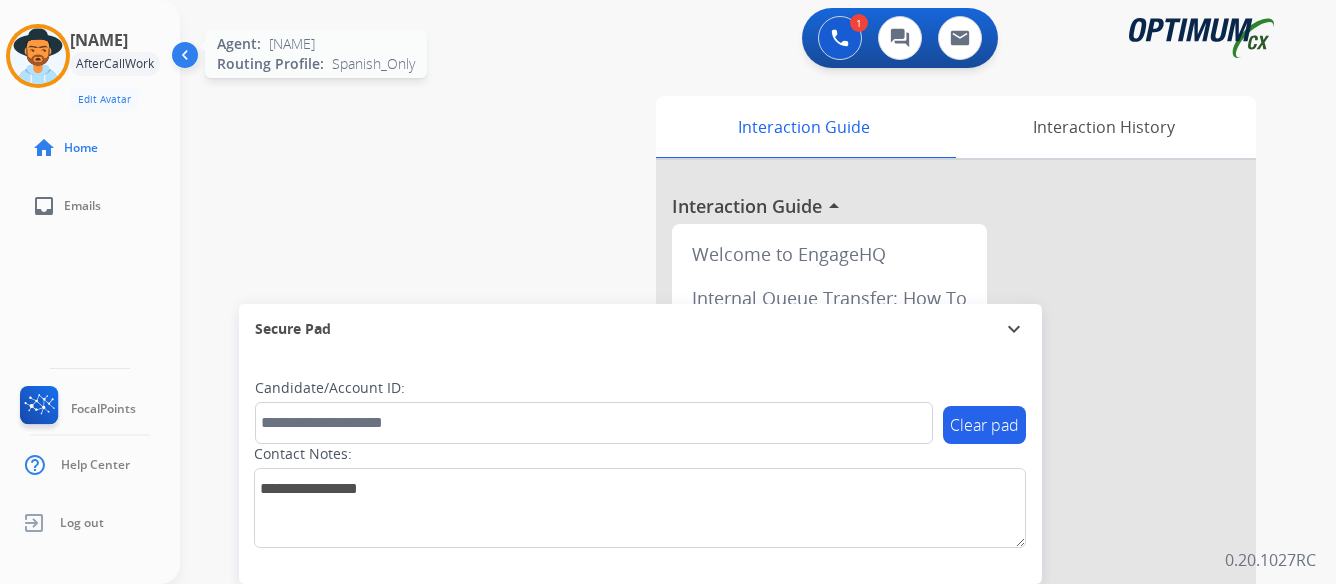click at bounding box center (38, 56) 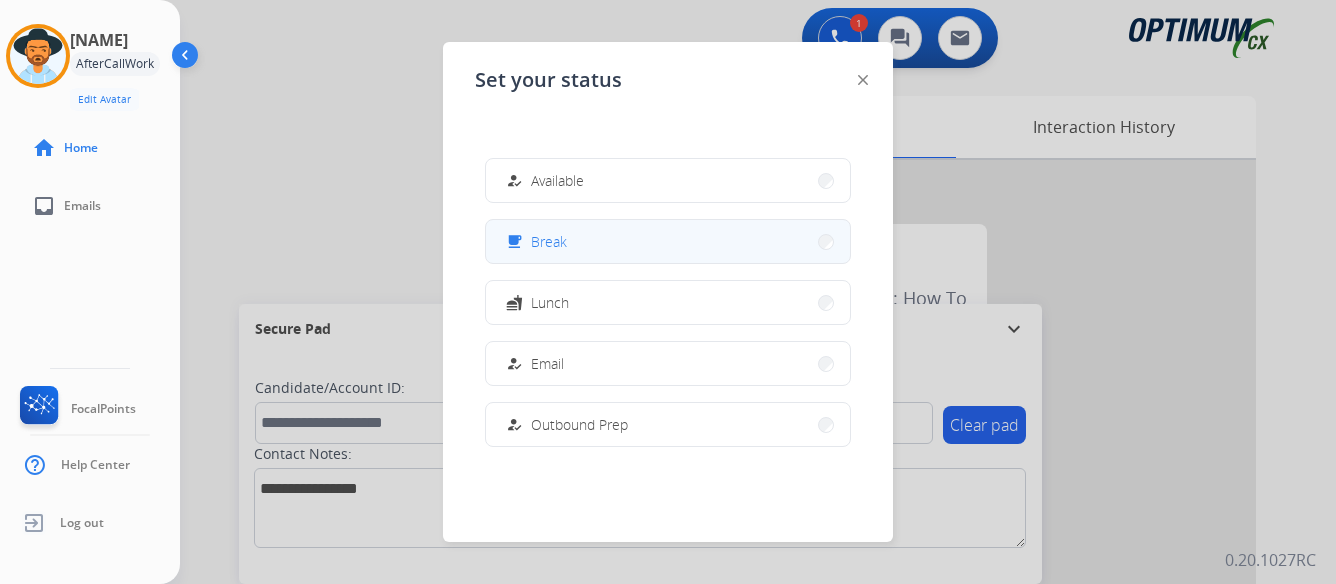 click on "free_breakfast Break" at bounding box center [668, 241] 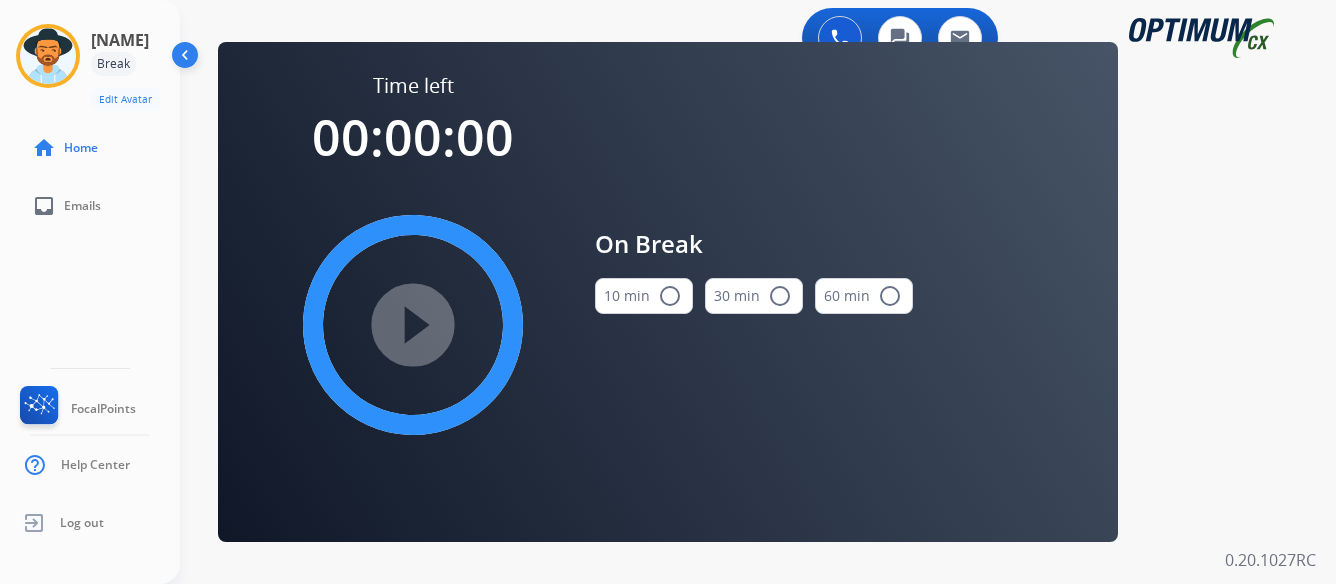 click on "radio_button_unchecked" at bounding box center (670, 296) 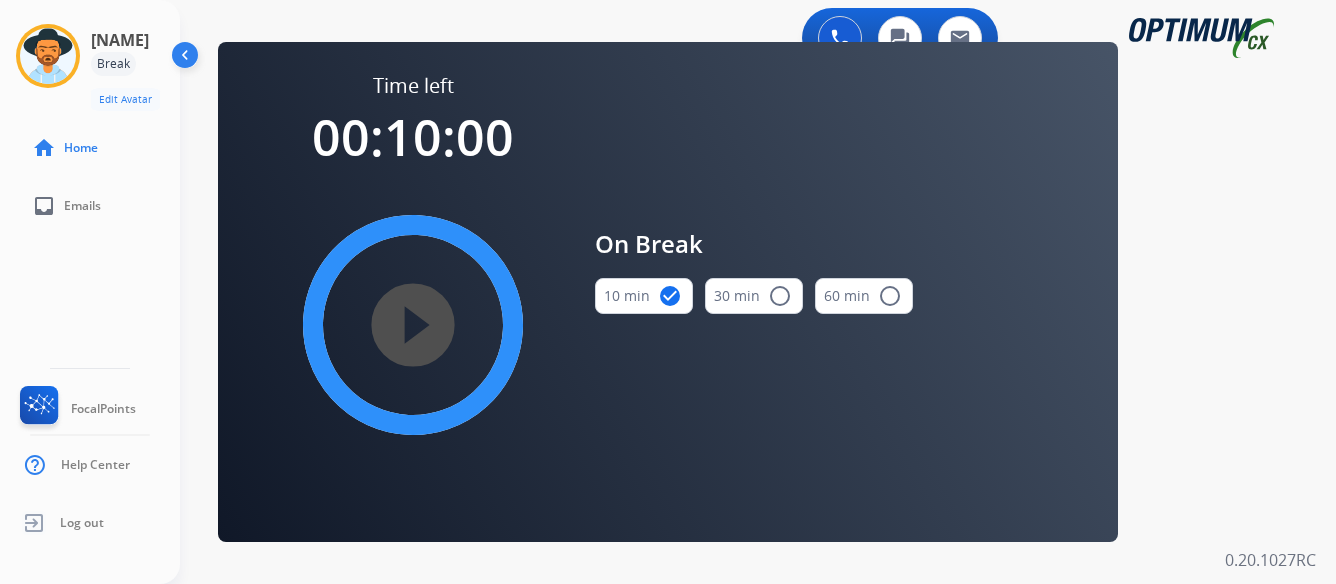 click on "play_circle_filled" at bounding box center [413, 325] 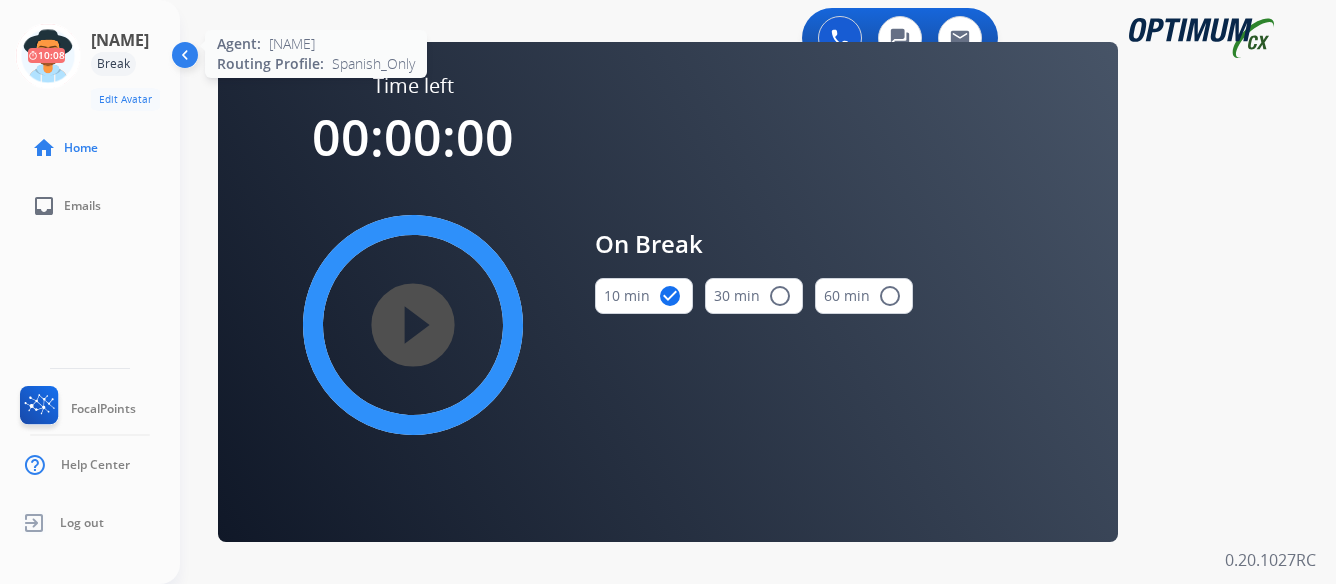 click 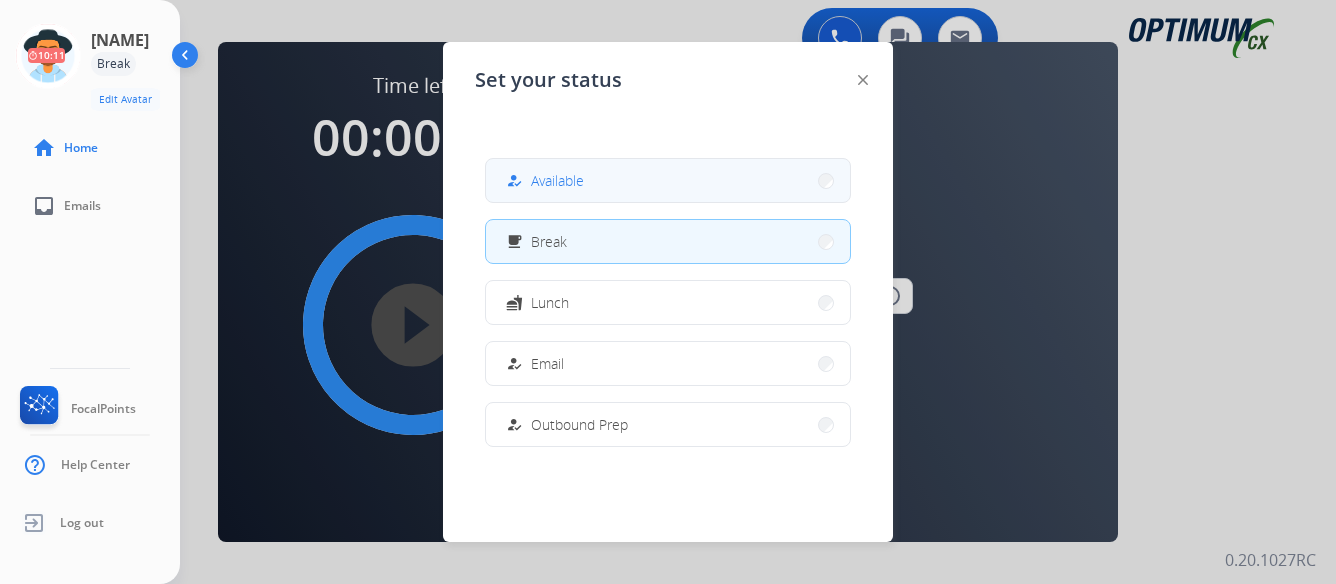 click on "how_to_reg Available" at bounding box center (668, 180) 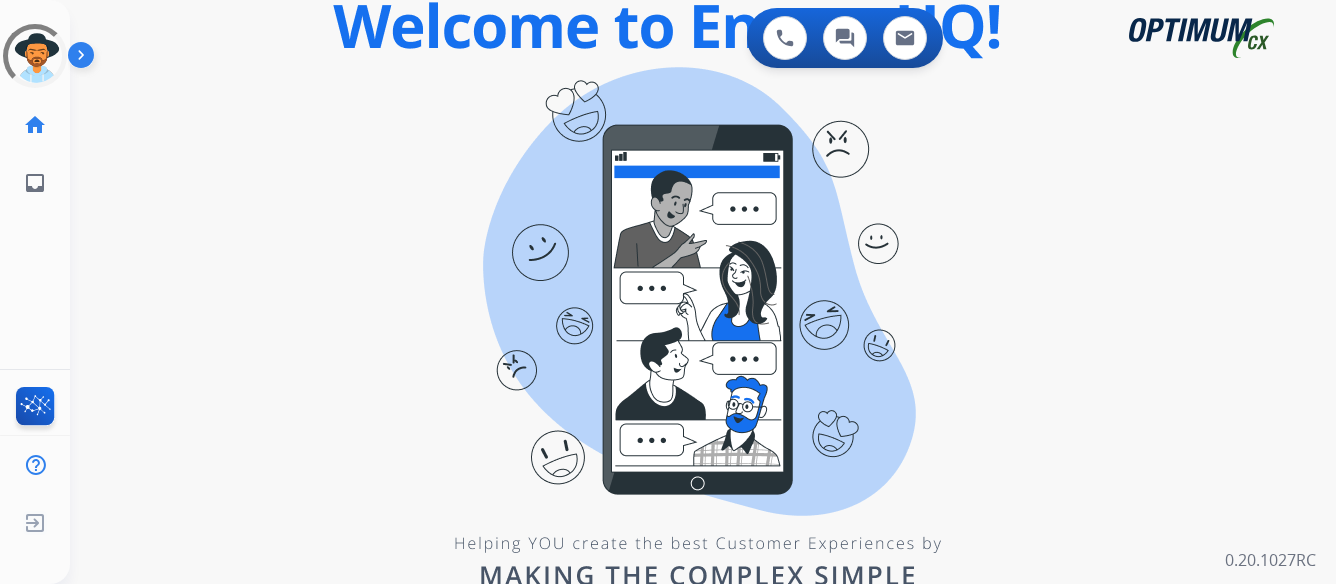 scroll, scrollTop: 0, scrollLeft: 0, axis: both 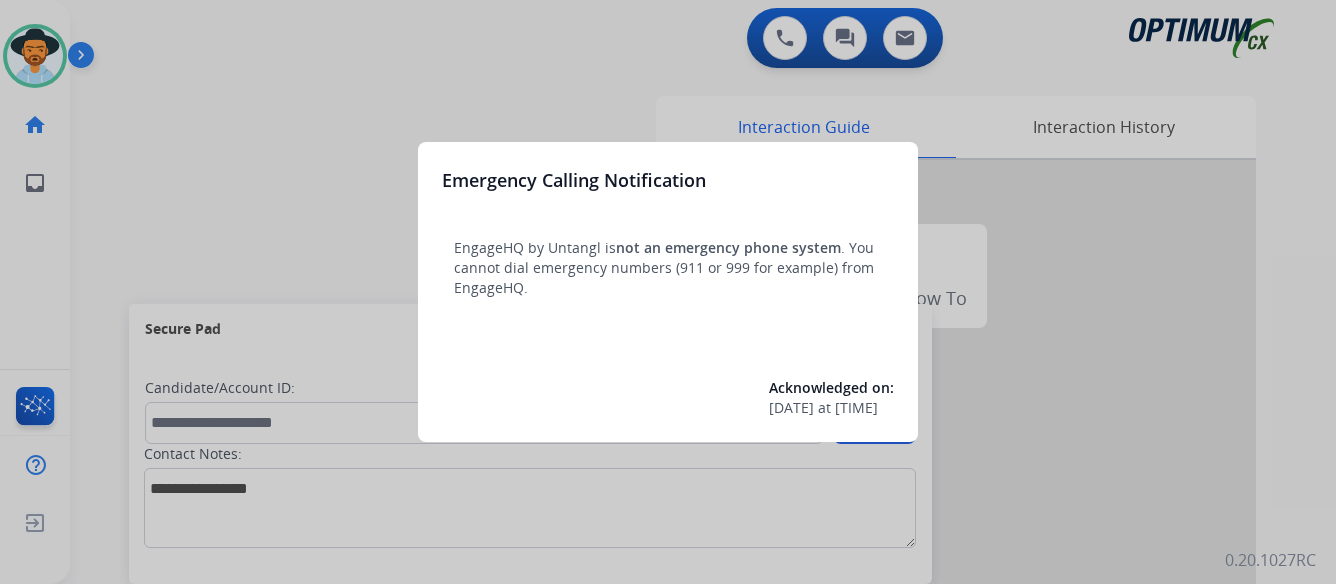 click at bounding box center [668, 292] 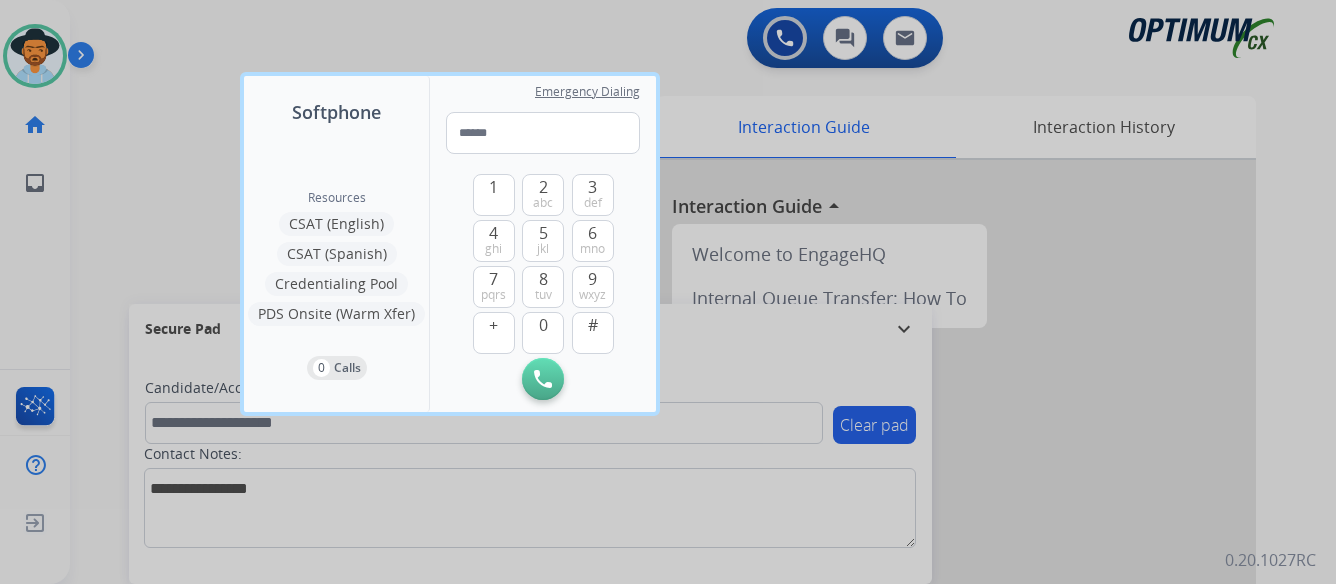 click at bounding box center [668, 292] 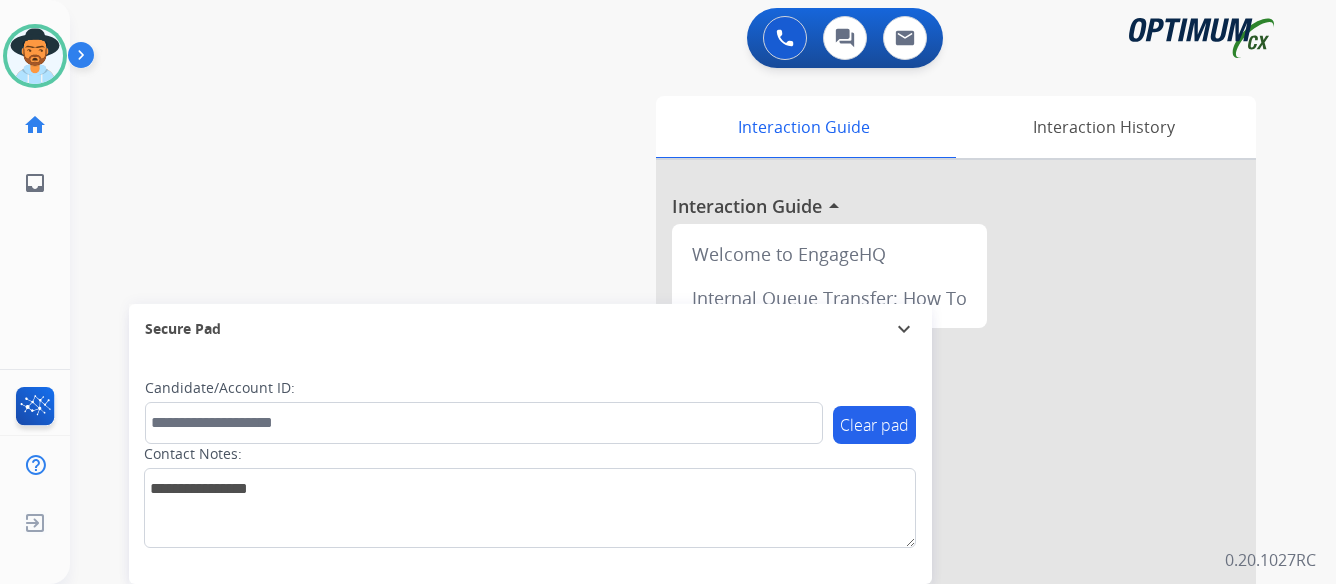 click at bounding box center (85, 59) 